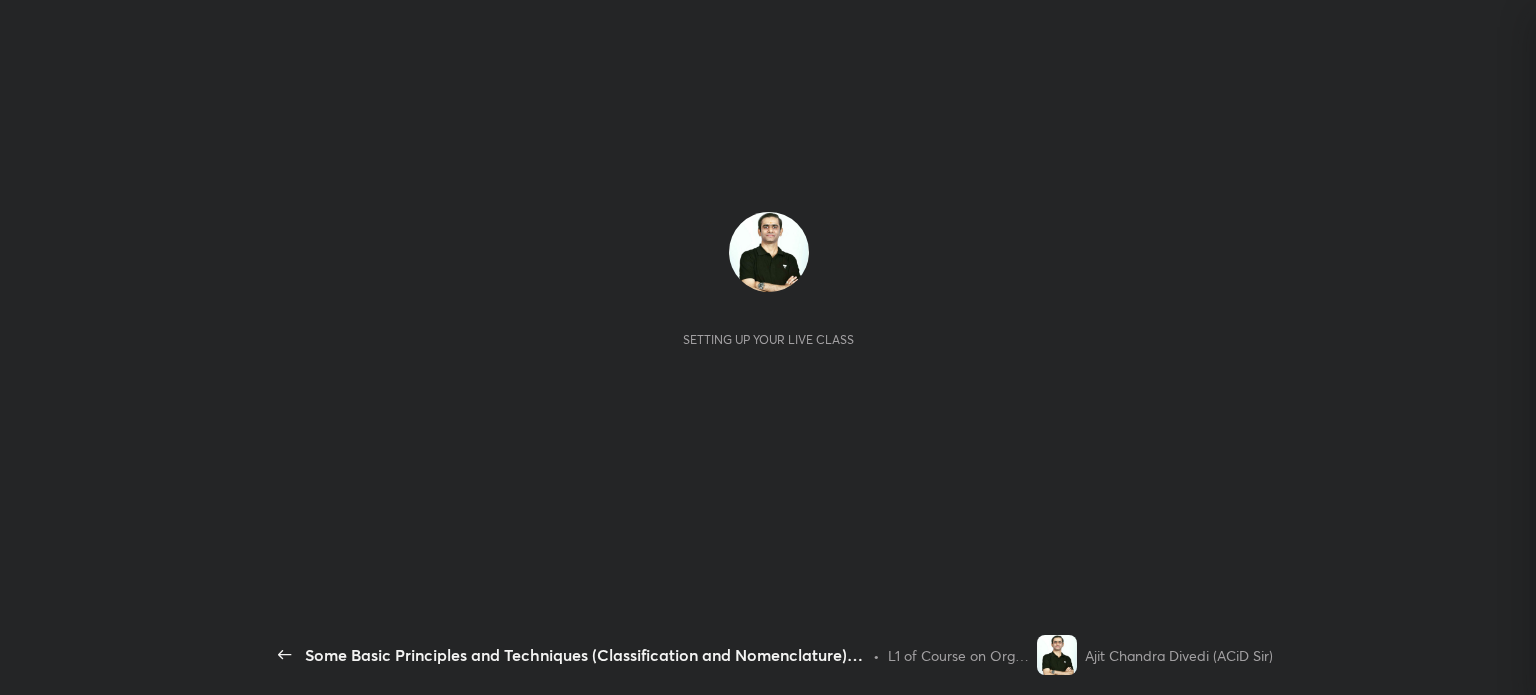 scroll, scrollTop: 0, scrollLeft: 0, axis: both 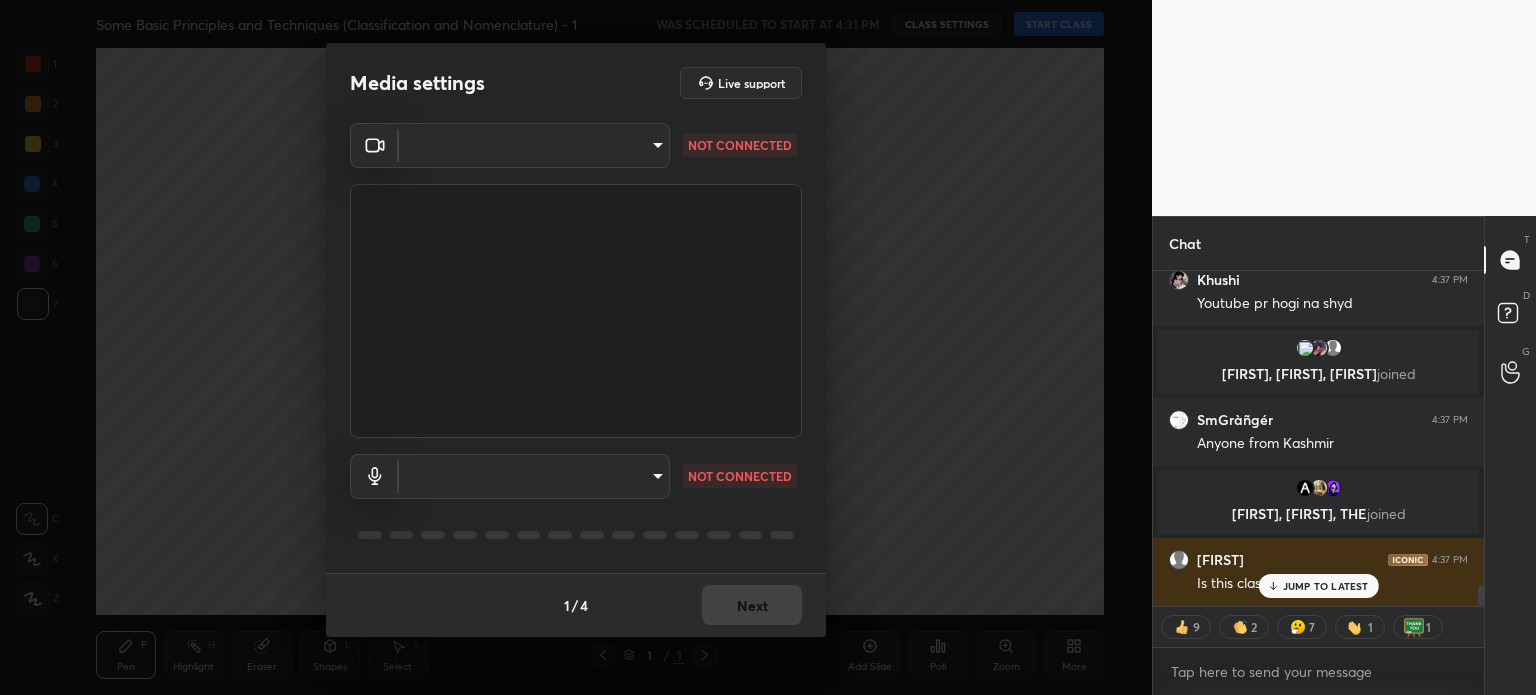 click on "[FIRST] [MIDDLE] [LAST]" at bounding box center [768, 347] 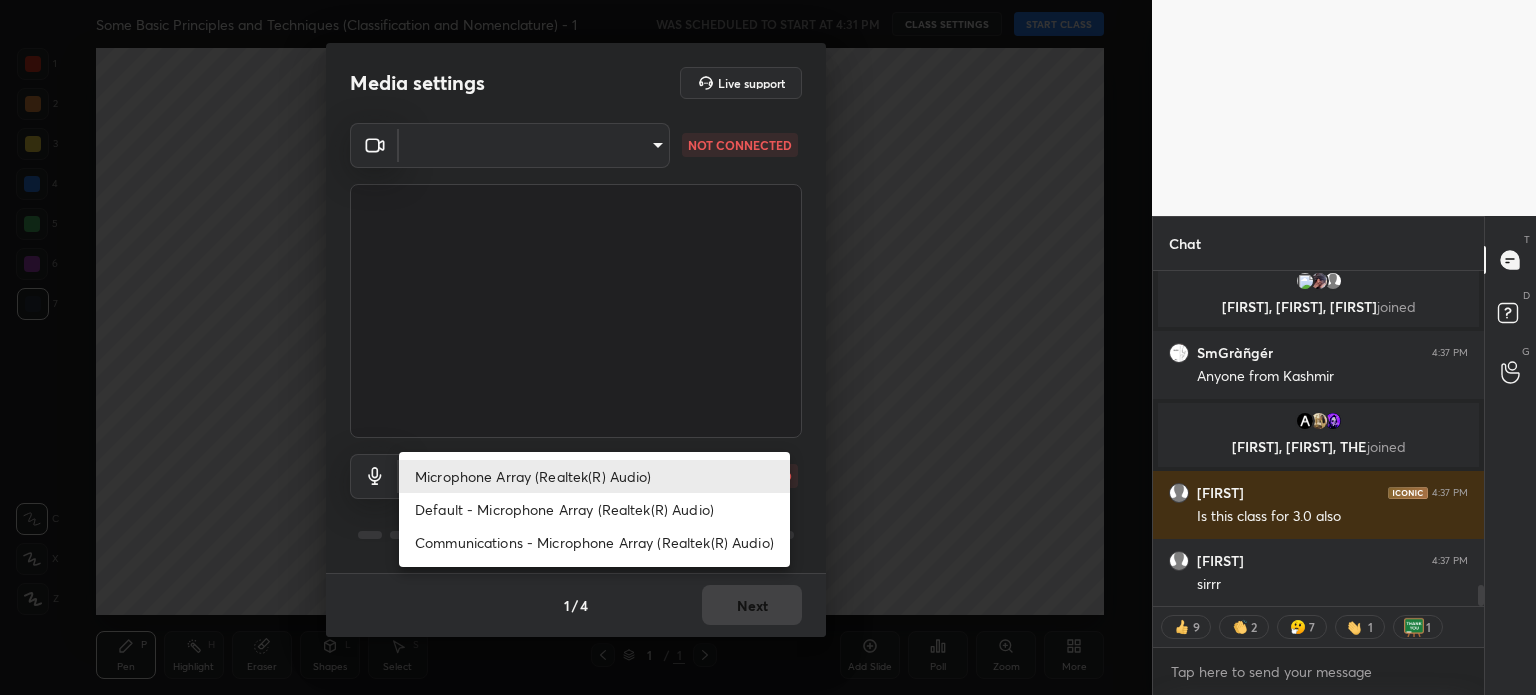 scroll, scrollTop: 5260, scrollLeft: 0, axis: vertical 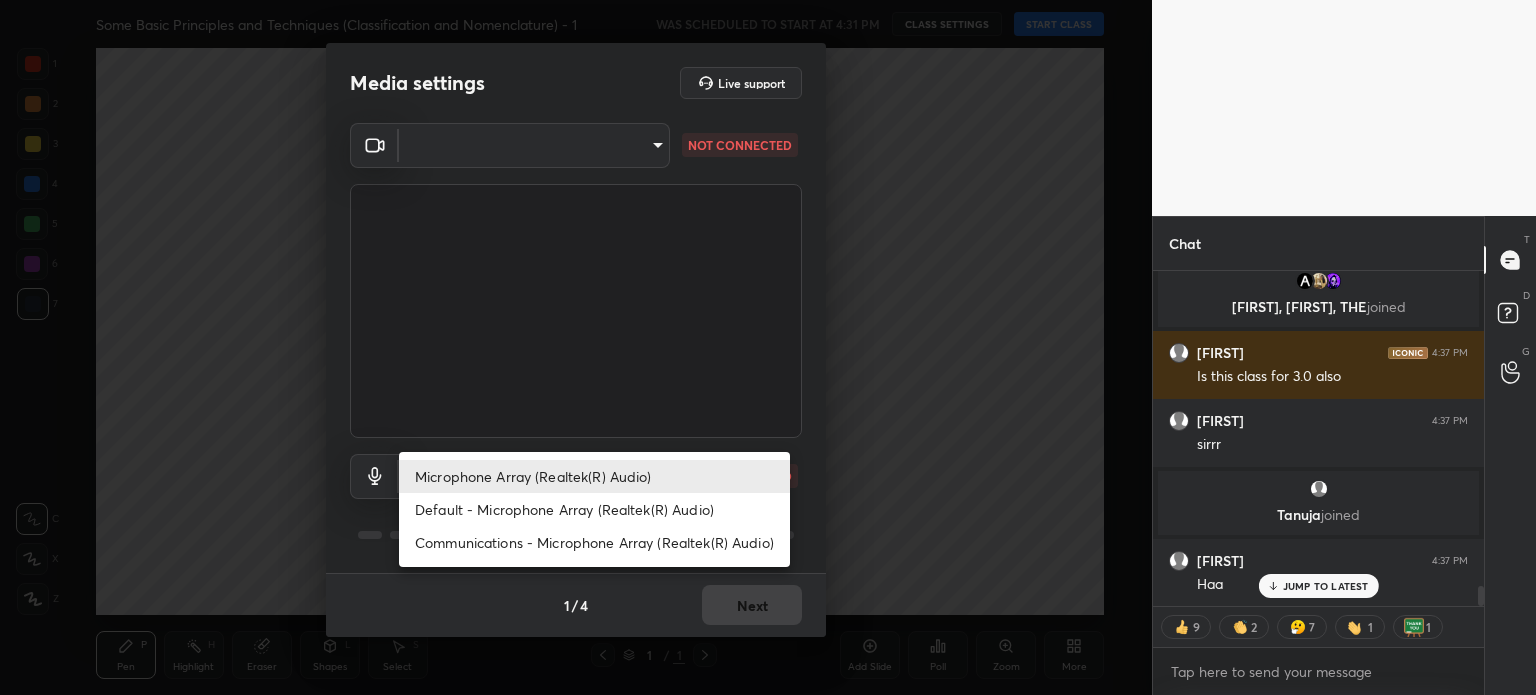 type on "x" 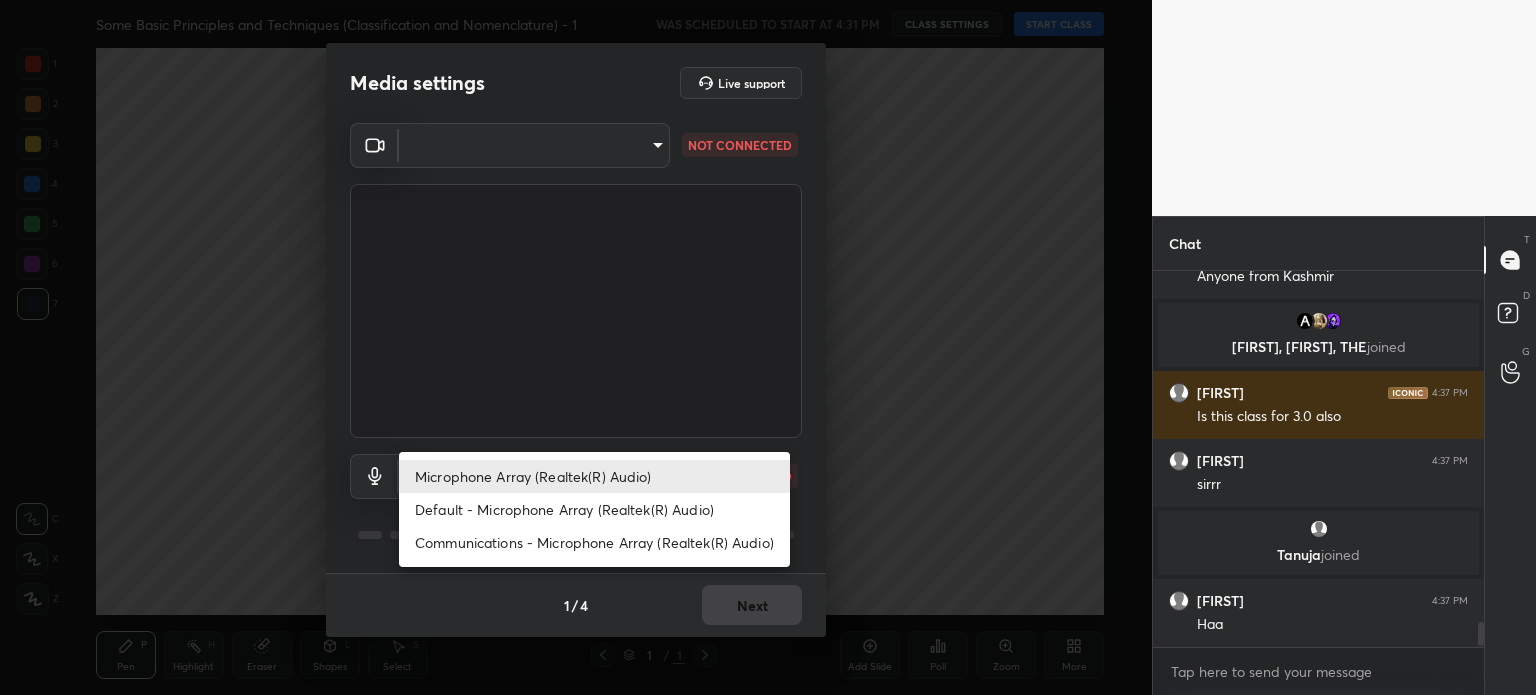 scroll, scrollTop: 5, scrollLeft: 6, axis: both 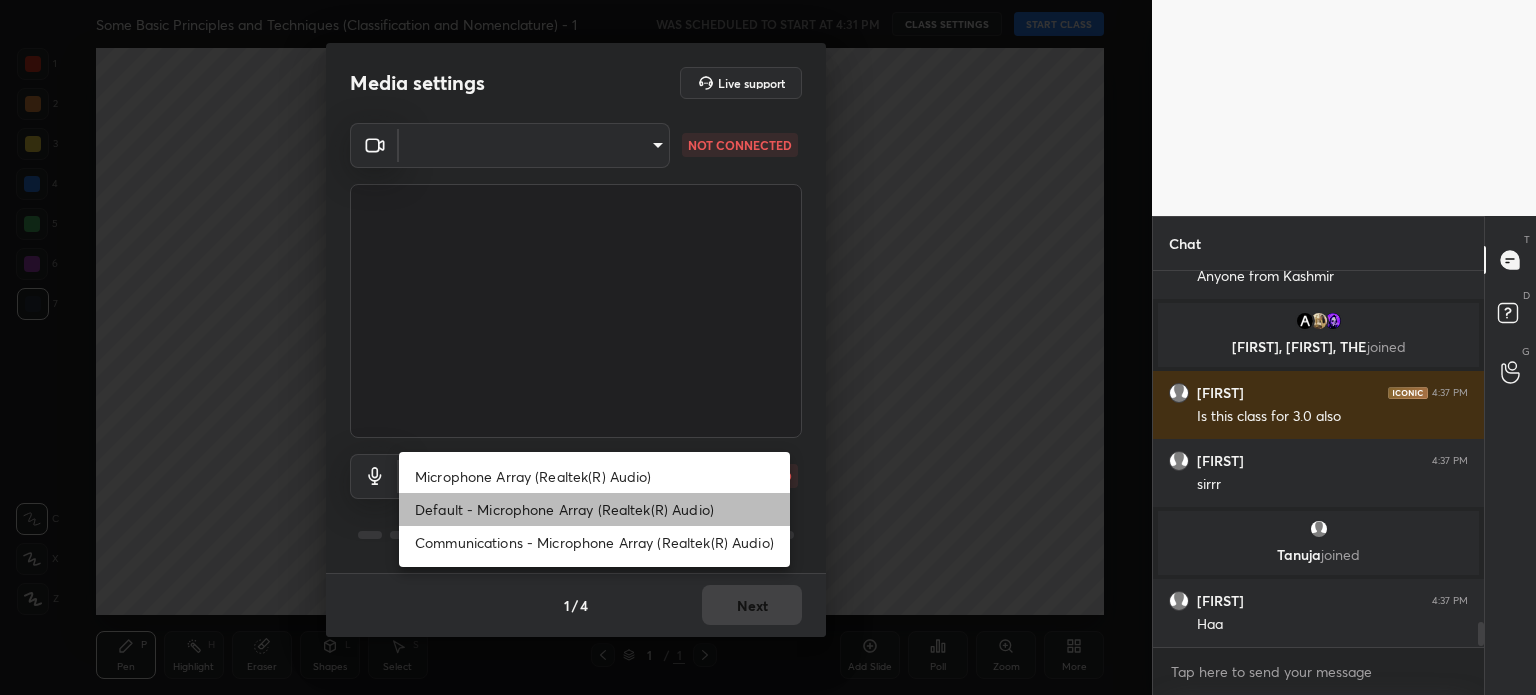 click on "Default - Microphone Array (Realtek(R) Audio)" at bounding box center [594, 509] 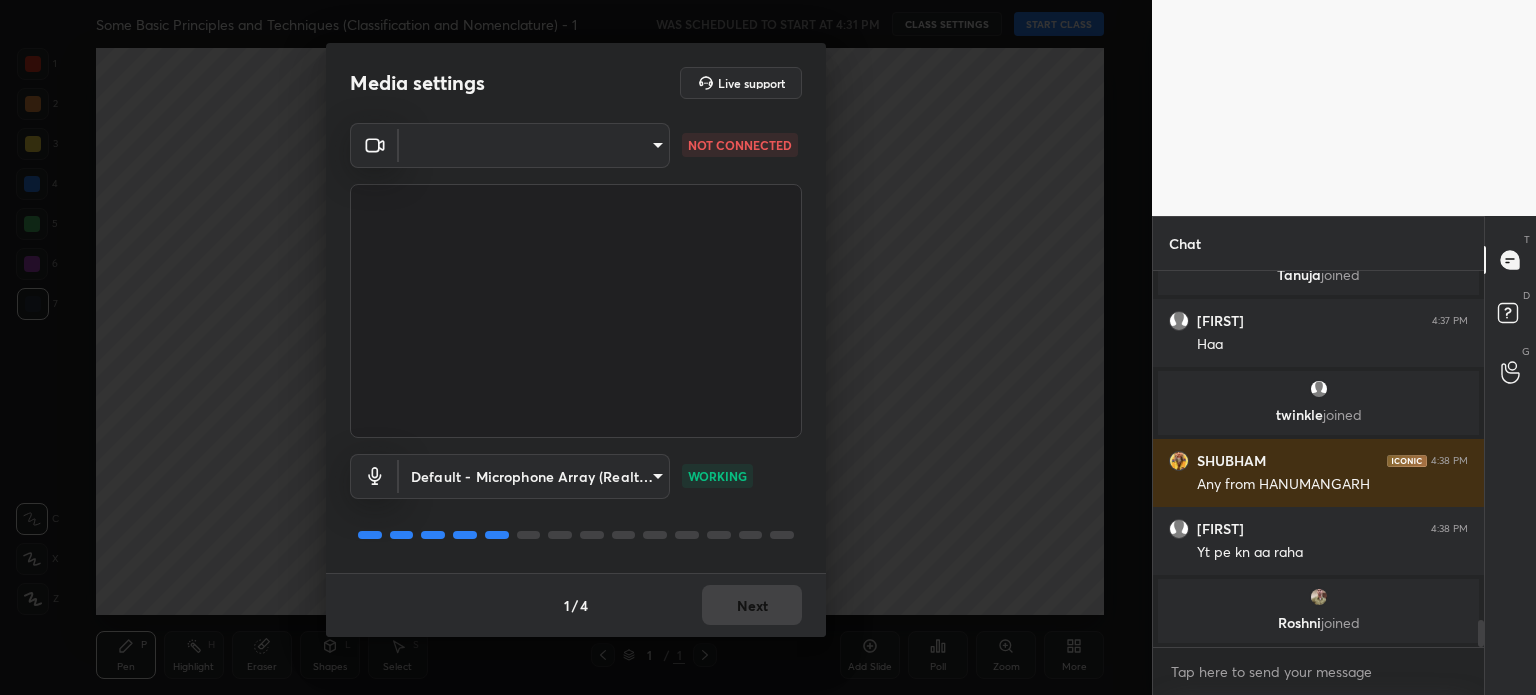 scroll, scrollTop: 4820, scrollLeft: 0, axis: vertical 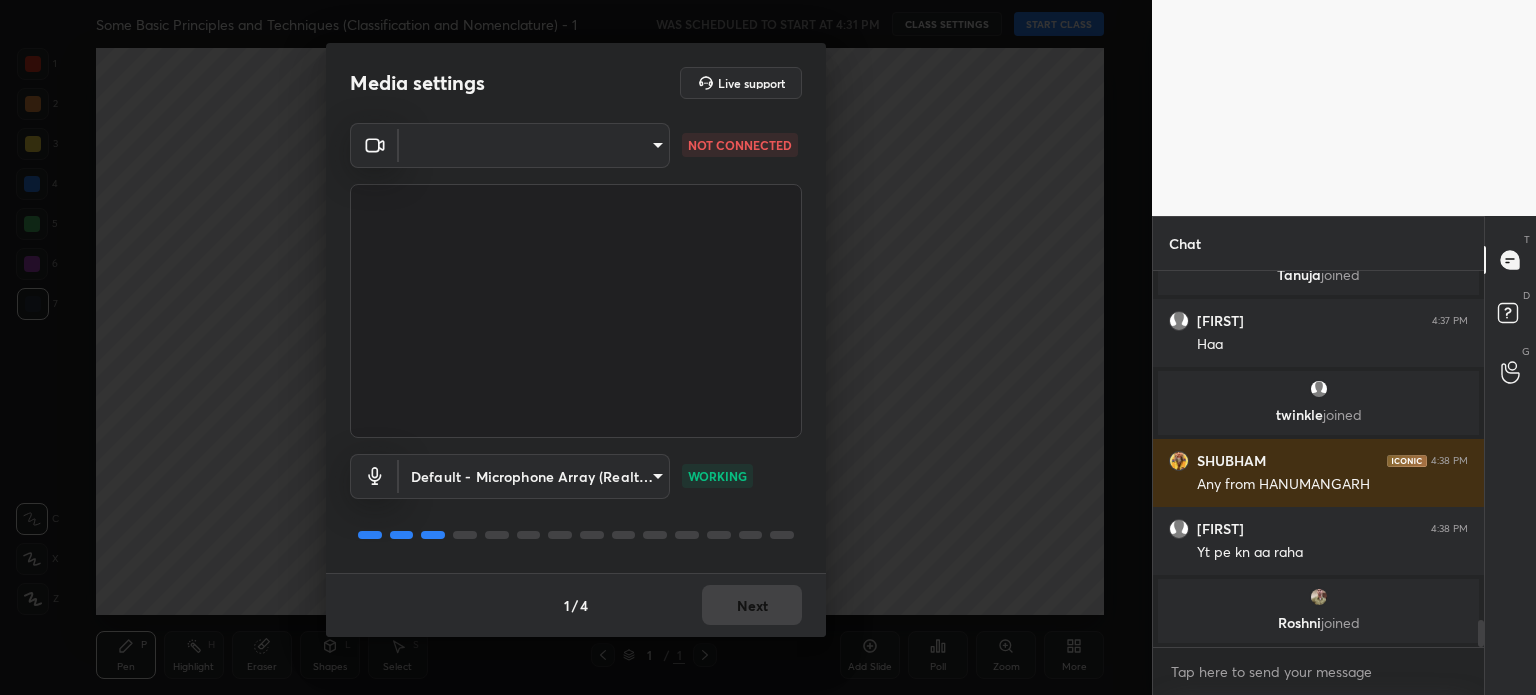 click on "NOT CONNECTED" at bounding box center (740, 145) 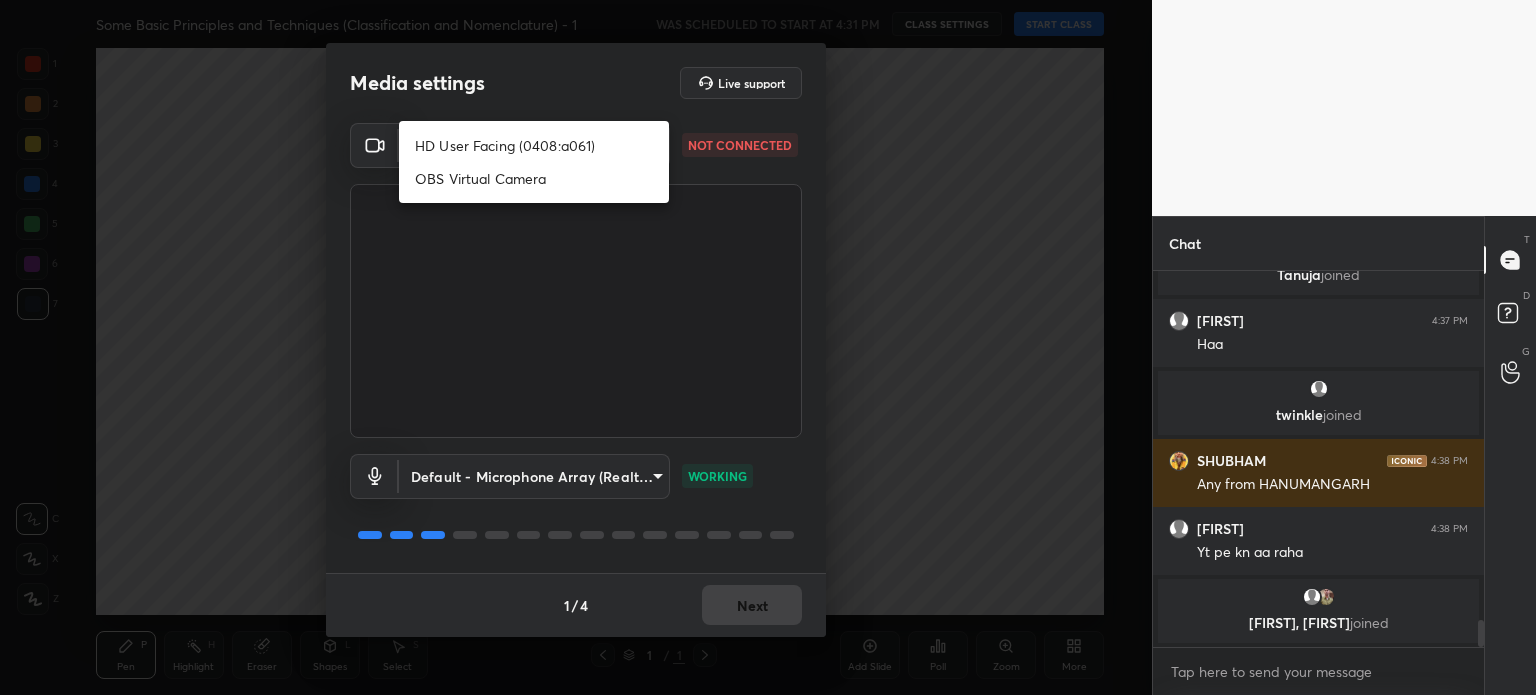 click on "[FIRST] [MIDDLE] [LAST]" at bounding box center [768, 347] 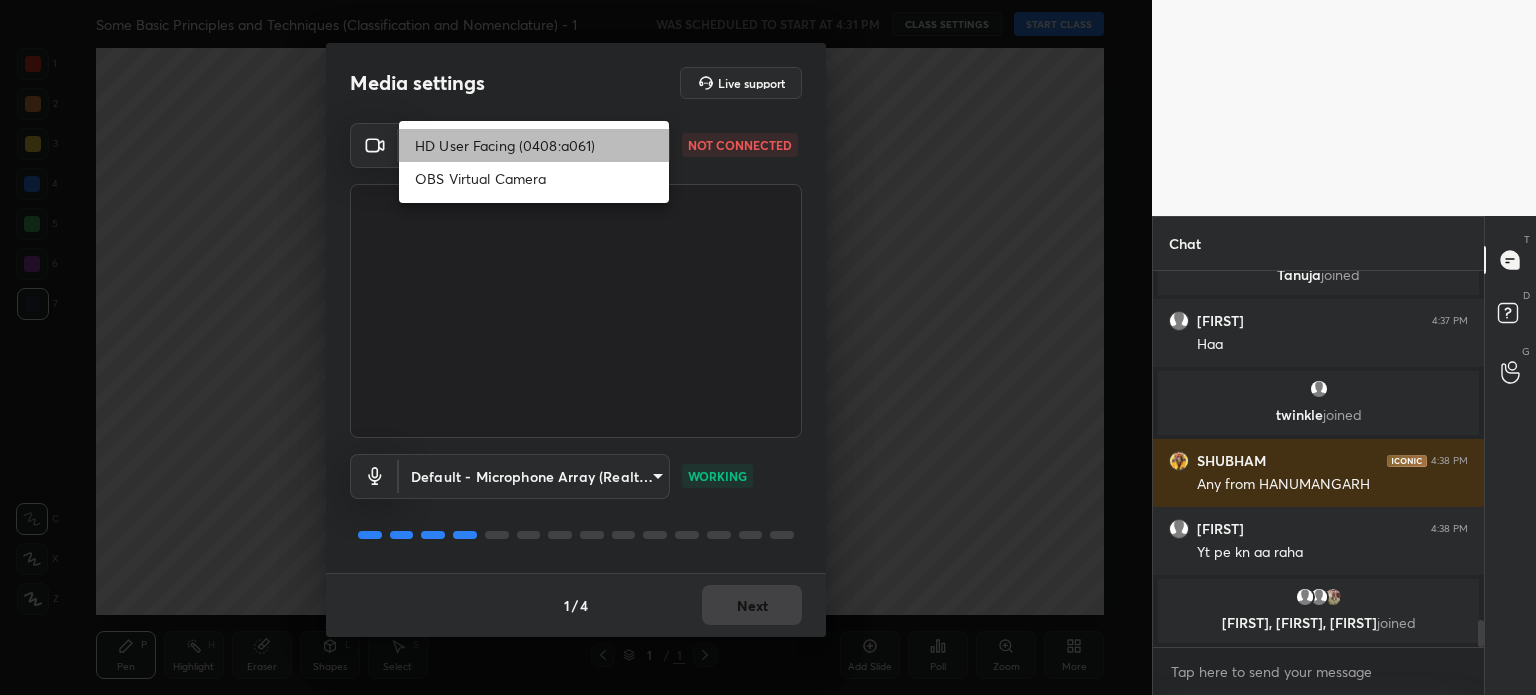 click on "HD User Facing (0408:a061)" at bounding box center [534, 145] 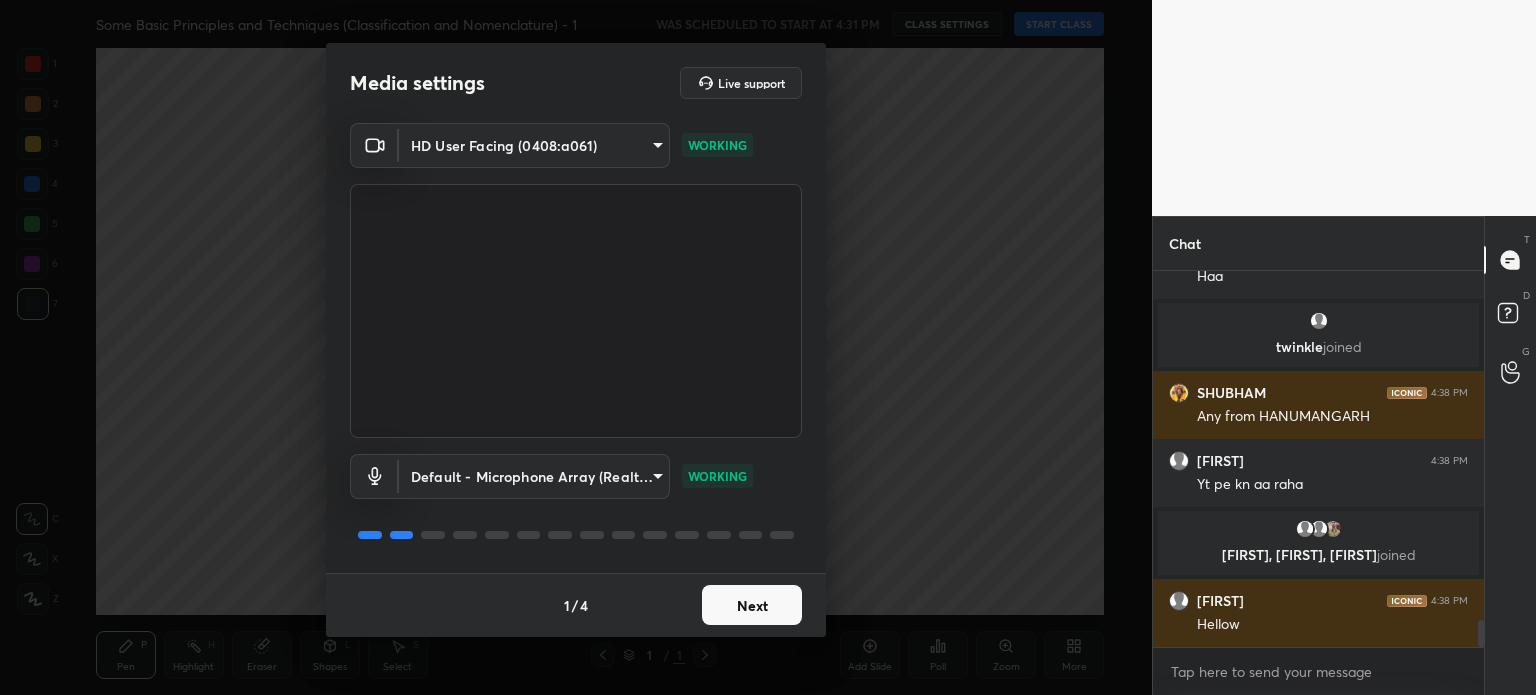 scroll, scrollTop: 4876, scrollLeft: 0, axis: vertical 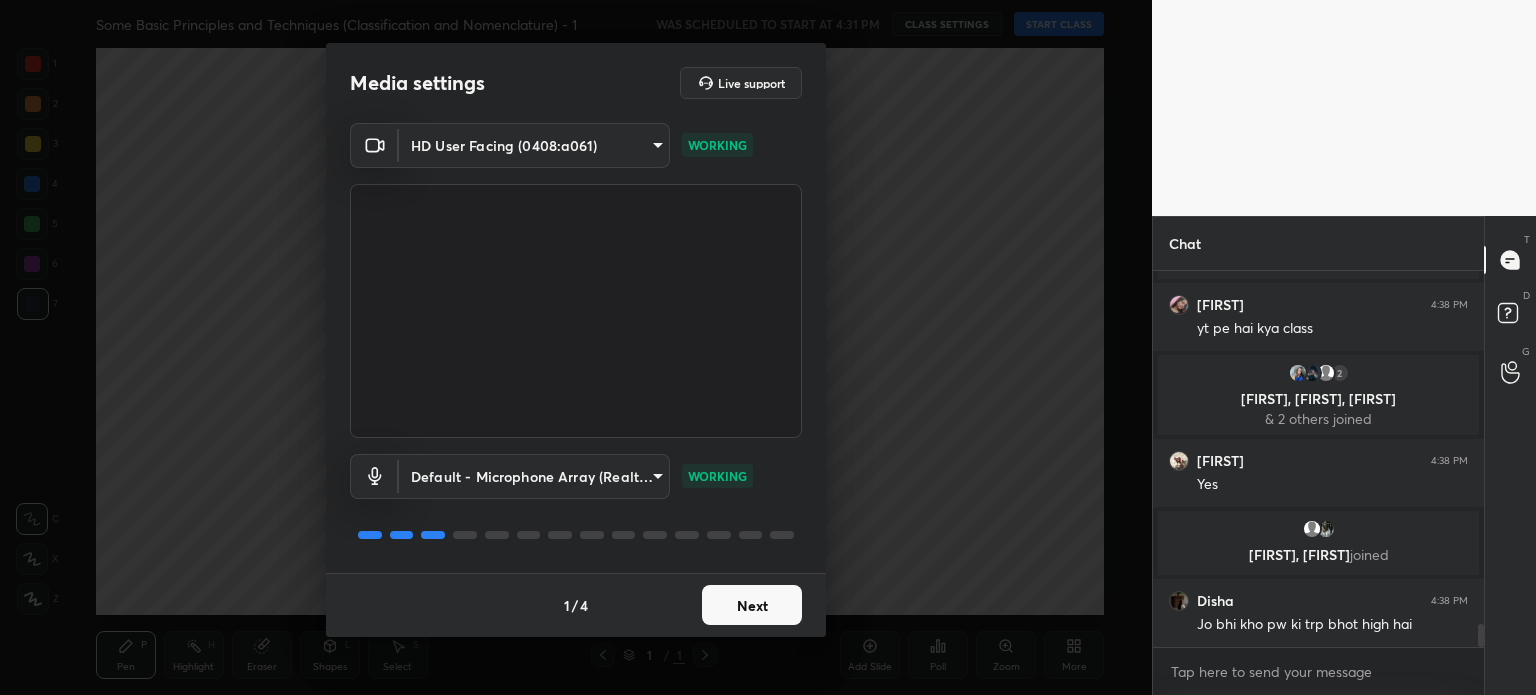 click on "Next" at bounding box center [752, 605] 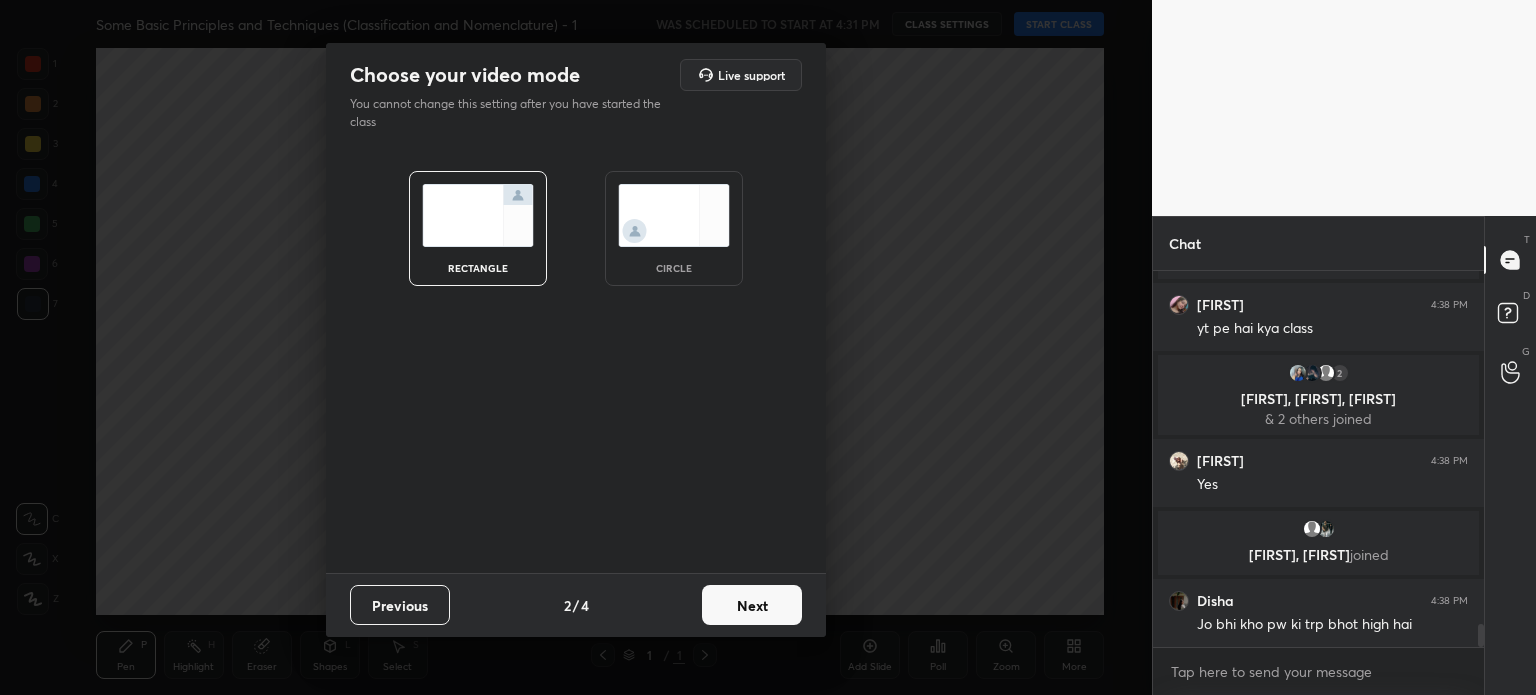 scroll, scrollTop: 5820, scrollLeft: 0, axis: vertical 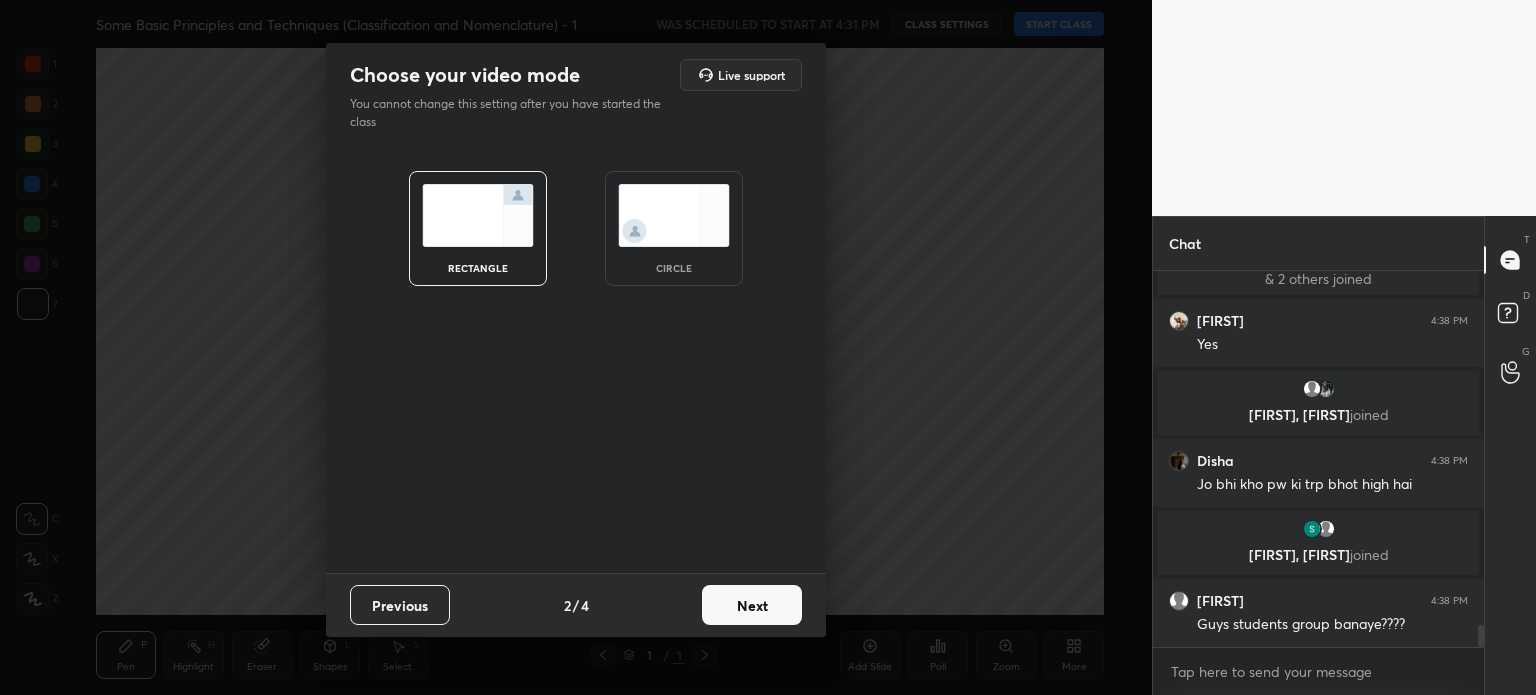 click on "Next" at bounding box center [752, 605] 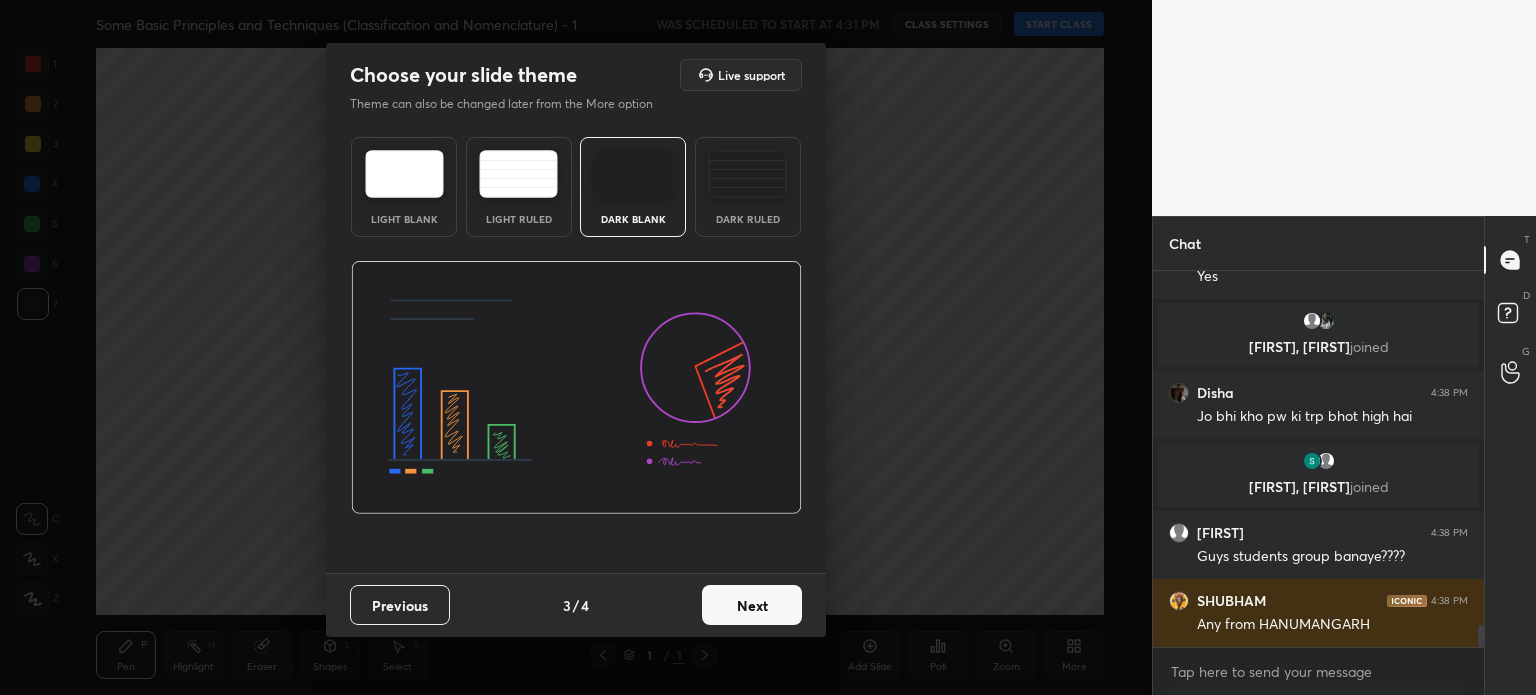 scroll, scrollTop: 6086, scrollLeft: 0, axis: vertical 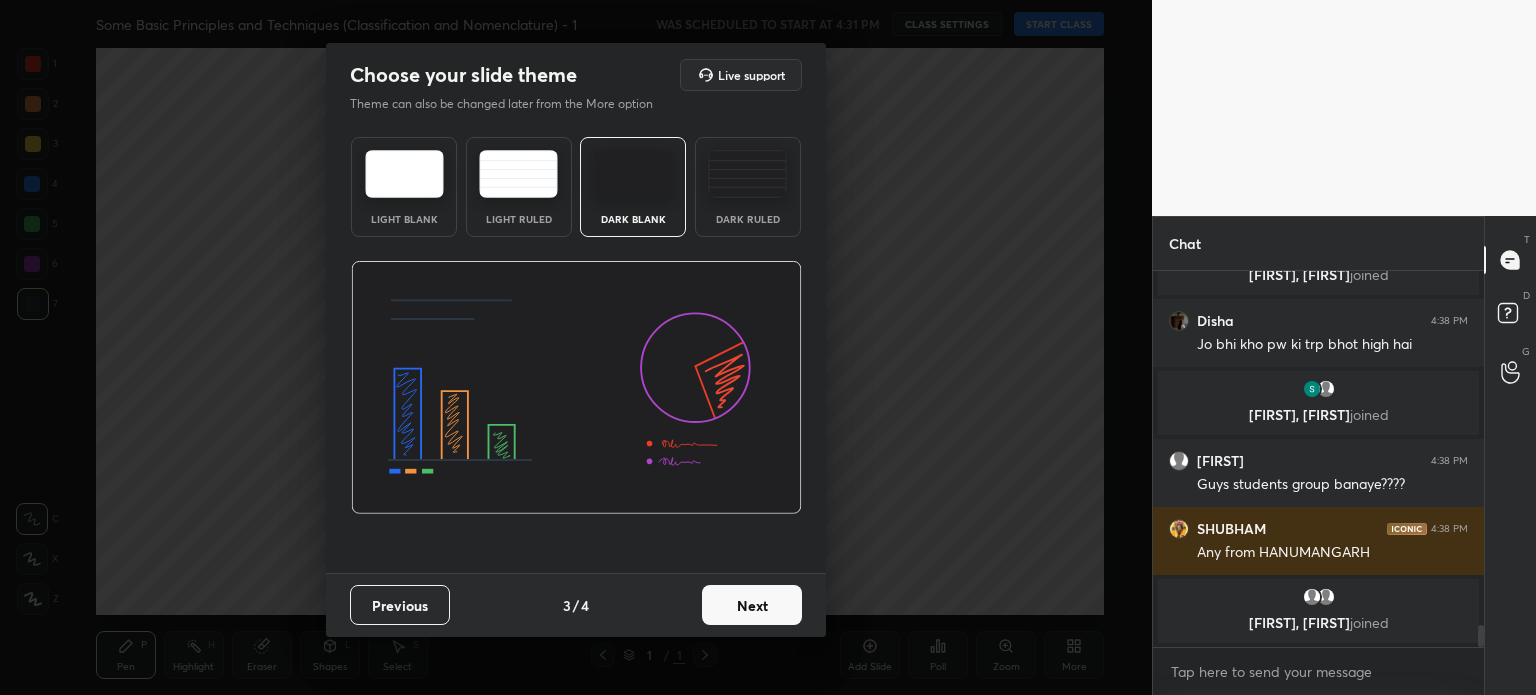 click on "Next" at bounding box center (752, 605) 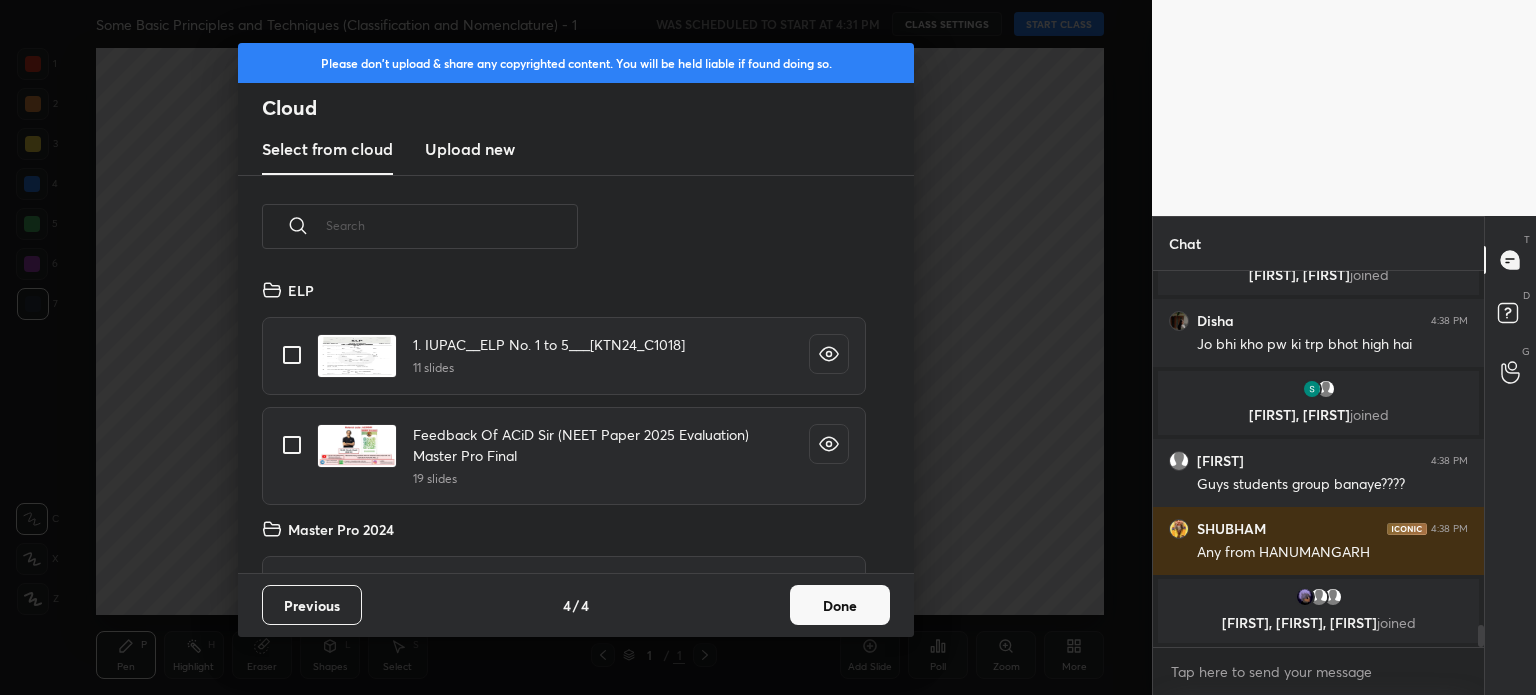 scroll, scrollTop: 6, scrollLeft: 10, axis: both 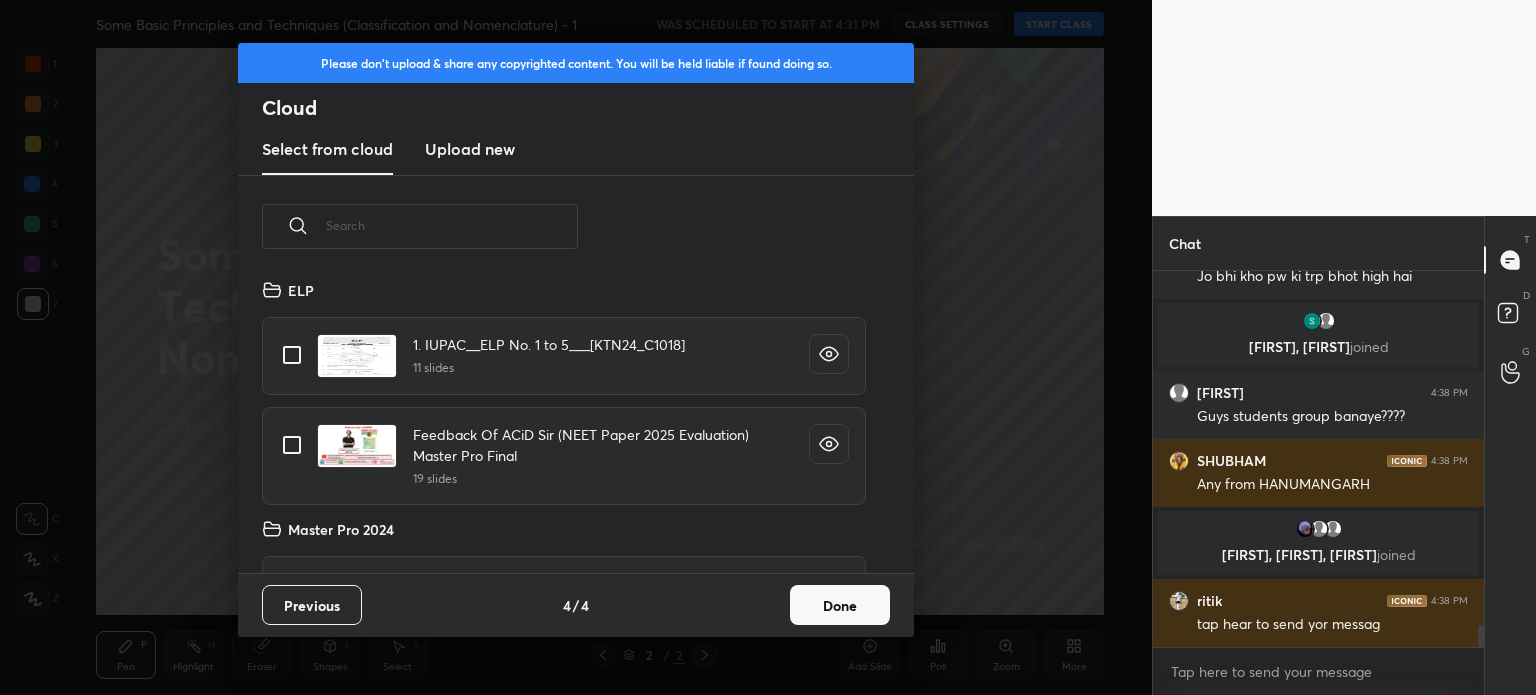 click on "Done" at bounding box center (840, 605) 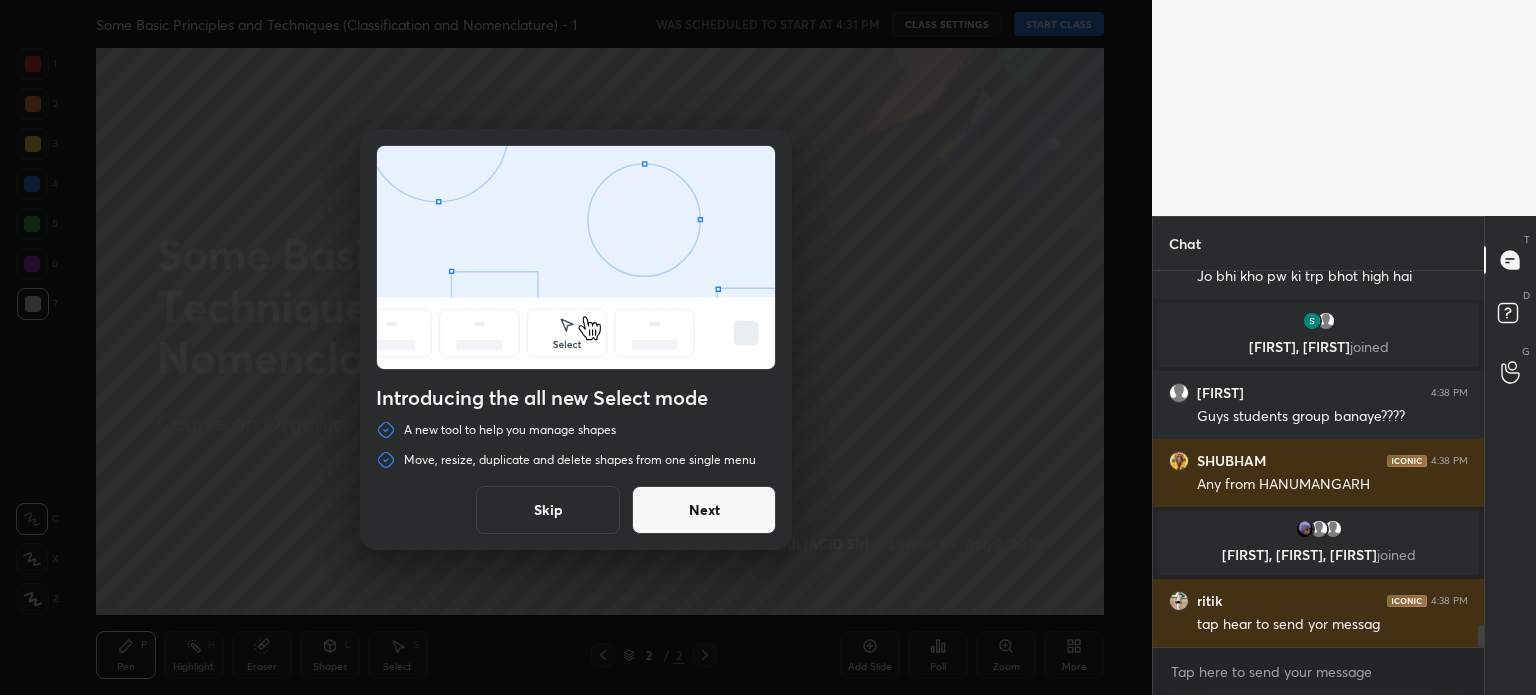 click on "Next" at bounding box center (704, 510) 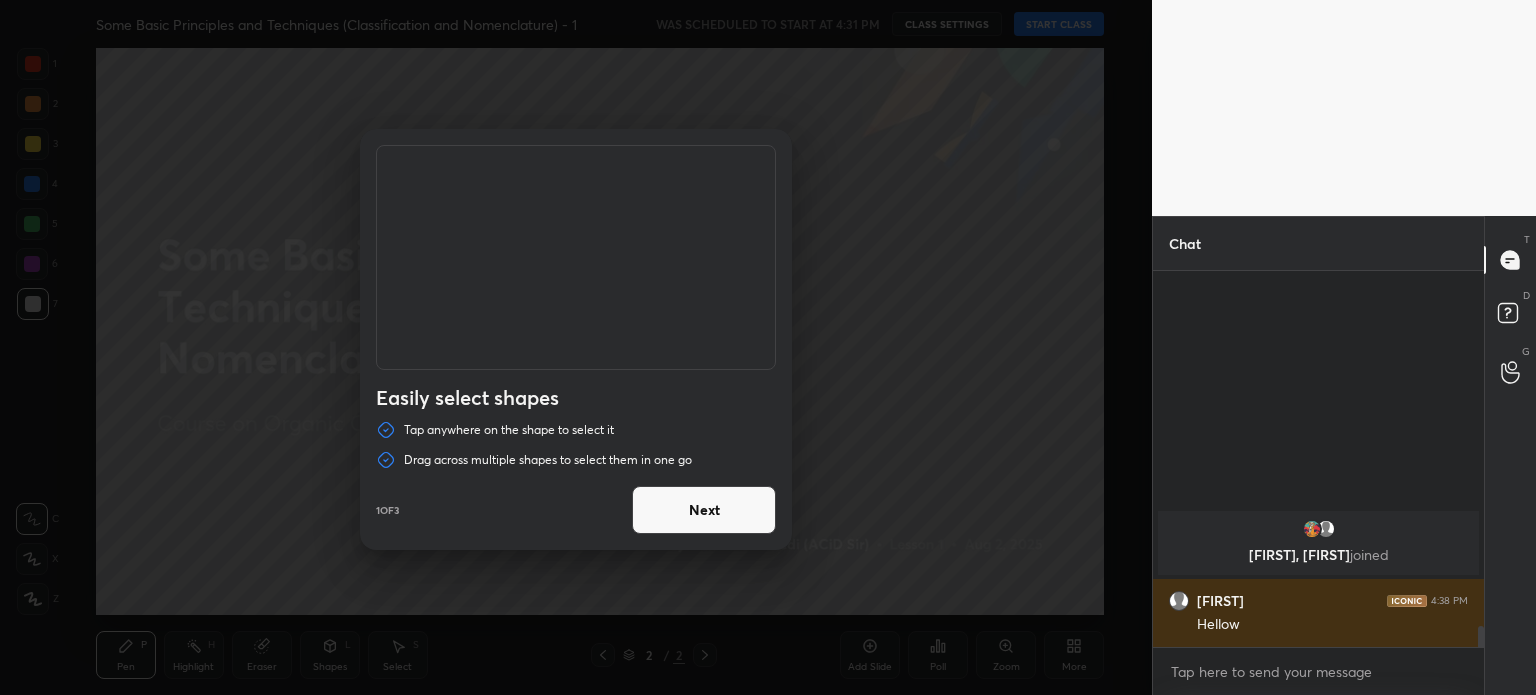scroll, scrollTop: 6452, scrollLeft: 0, axis: vertical 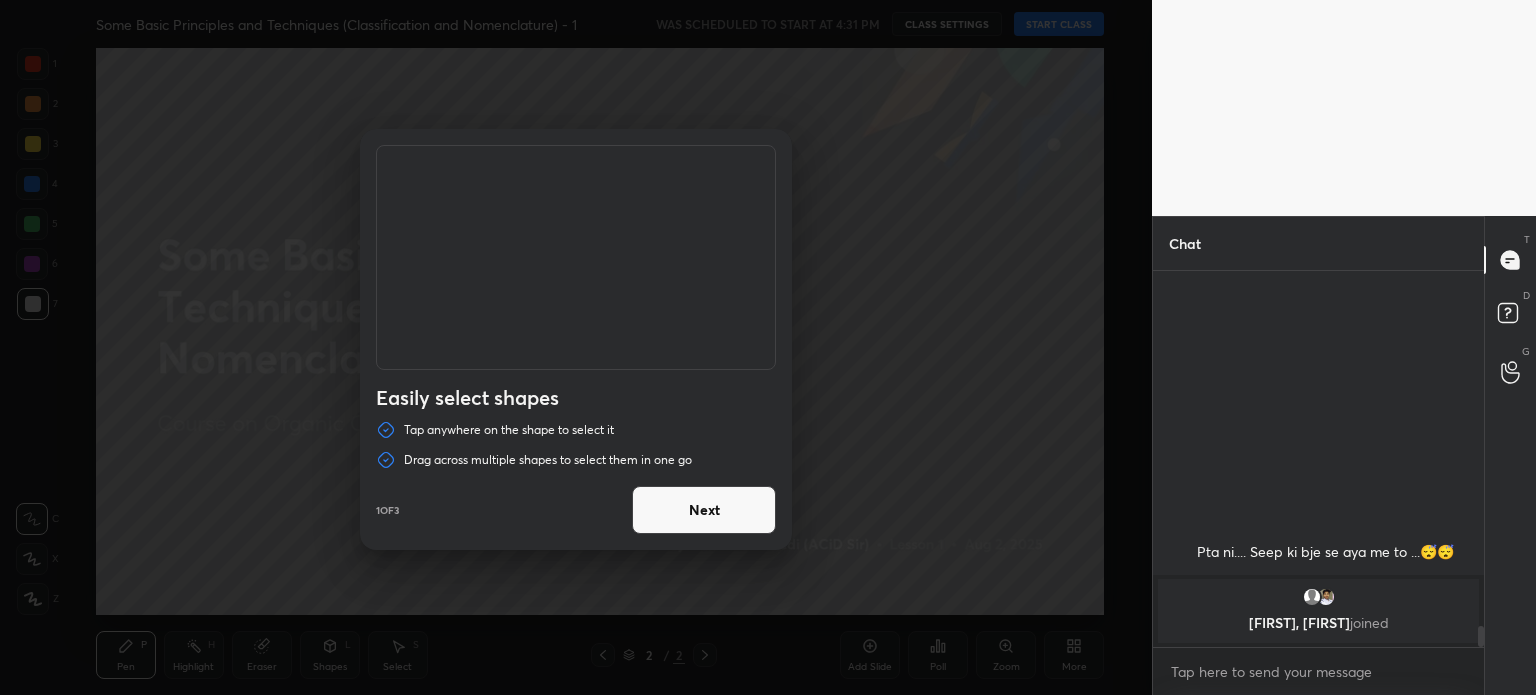 click on "Next" at bounding box center [704, 510] 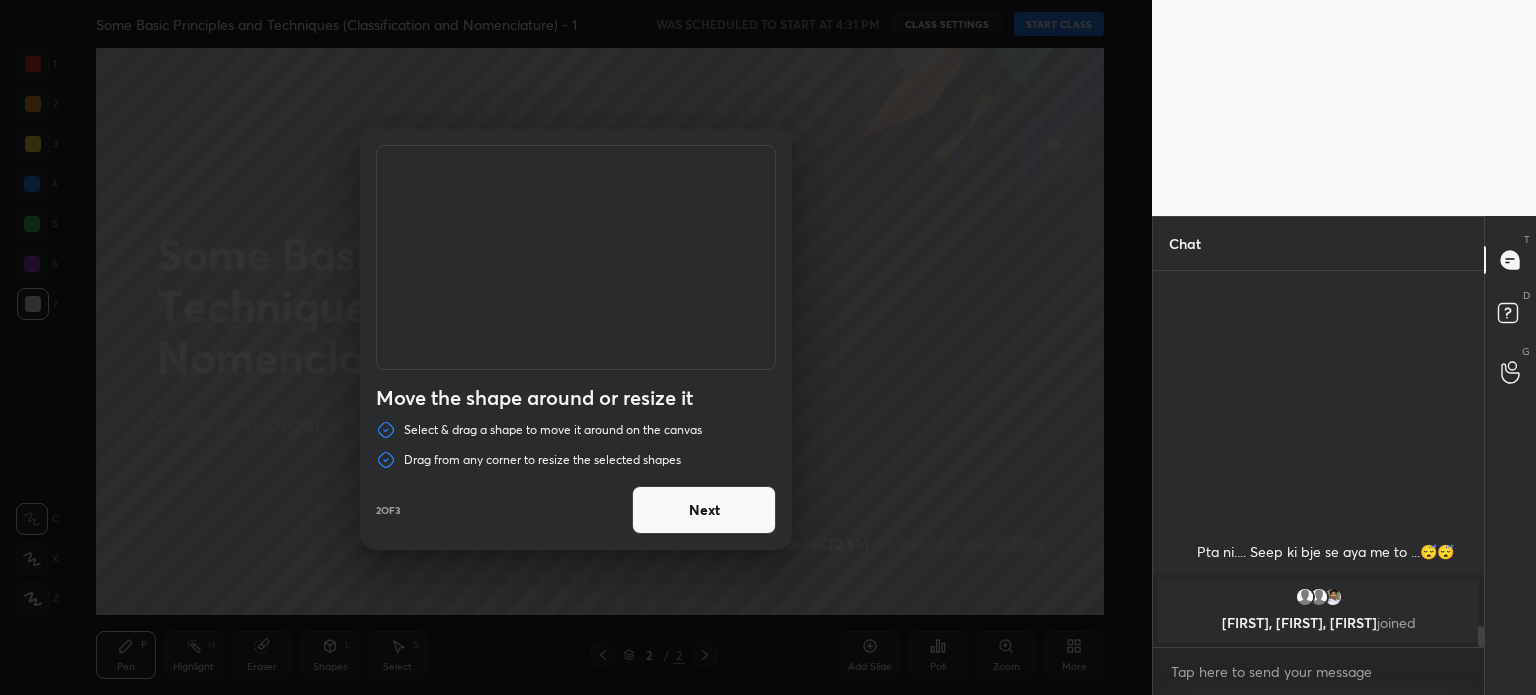 click on "Next" at bounding box center [704, 510] 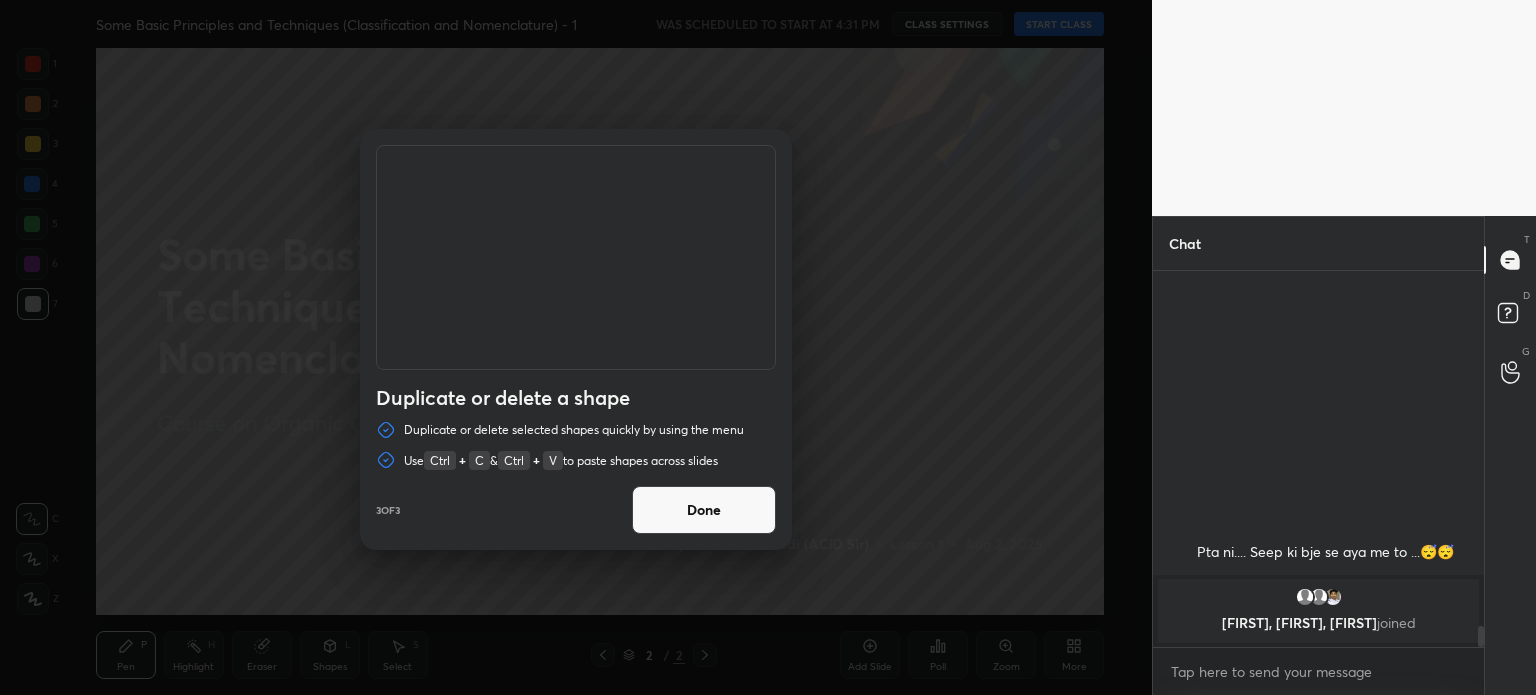 scroll, scrollTop: 6330, scrollLeft: 0, axis: vertical 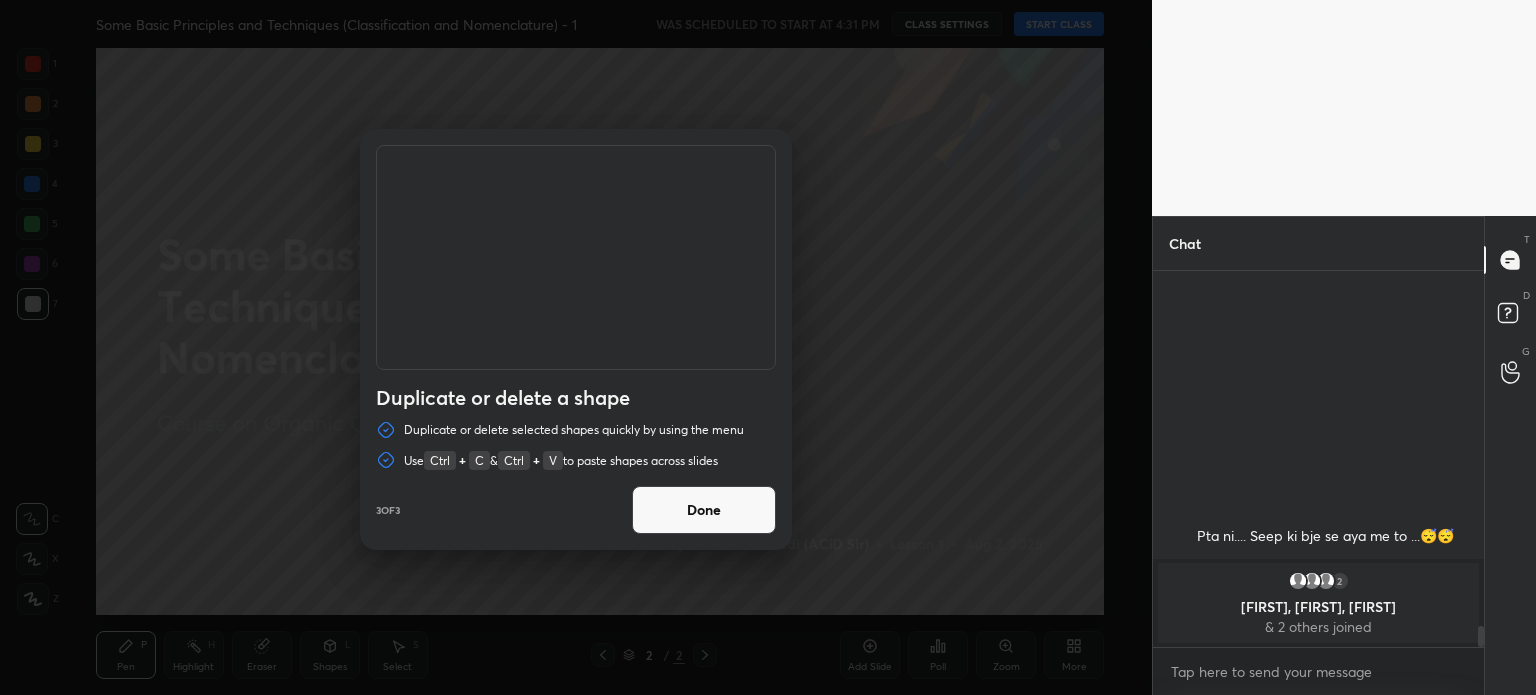 click on "Done" at bounding box center (704, 510) 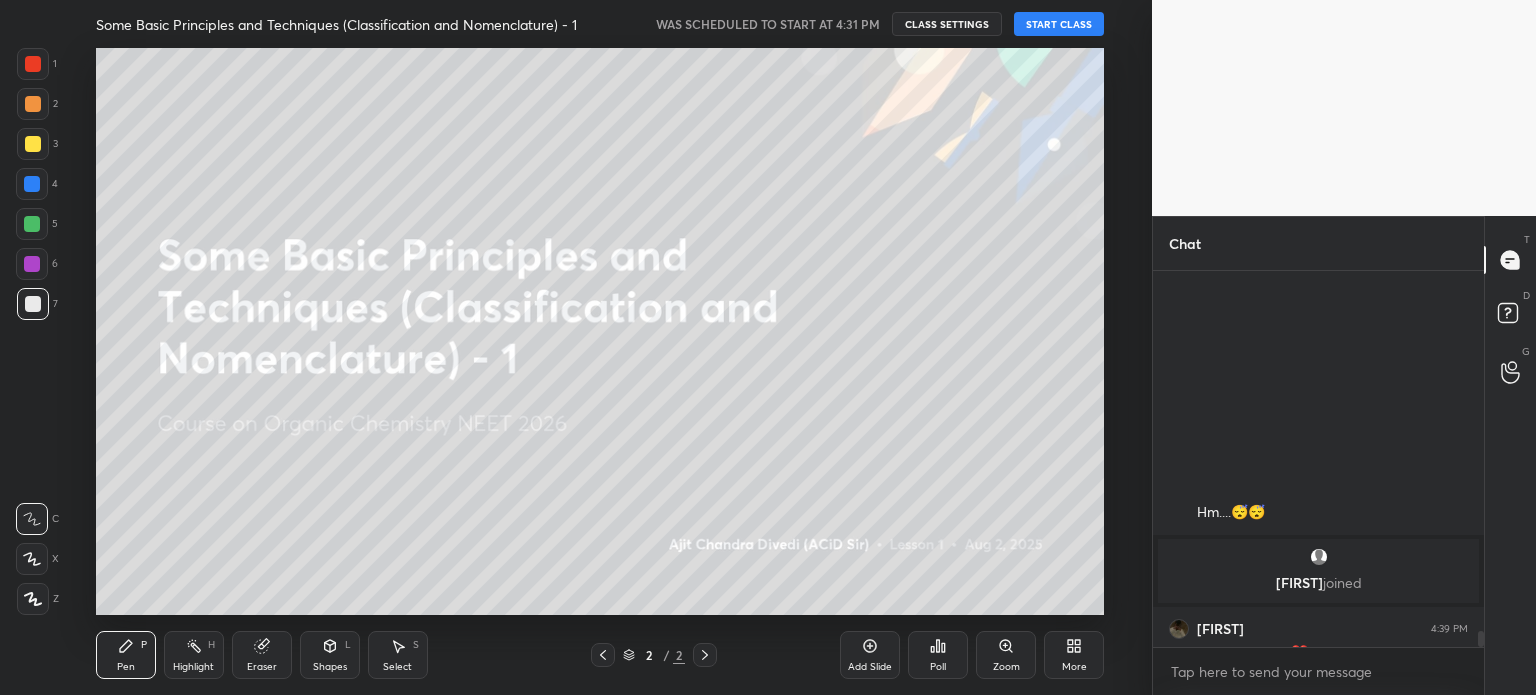 scroll, scrollTop: 8300, scrollLeft: 0, axis: vertical 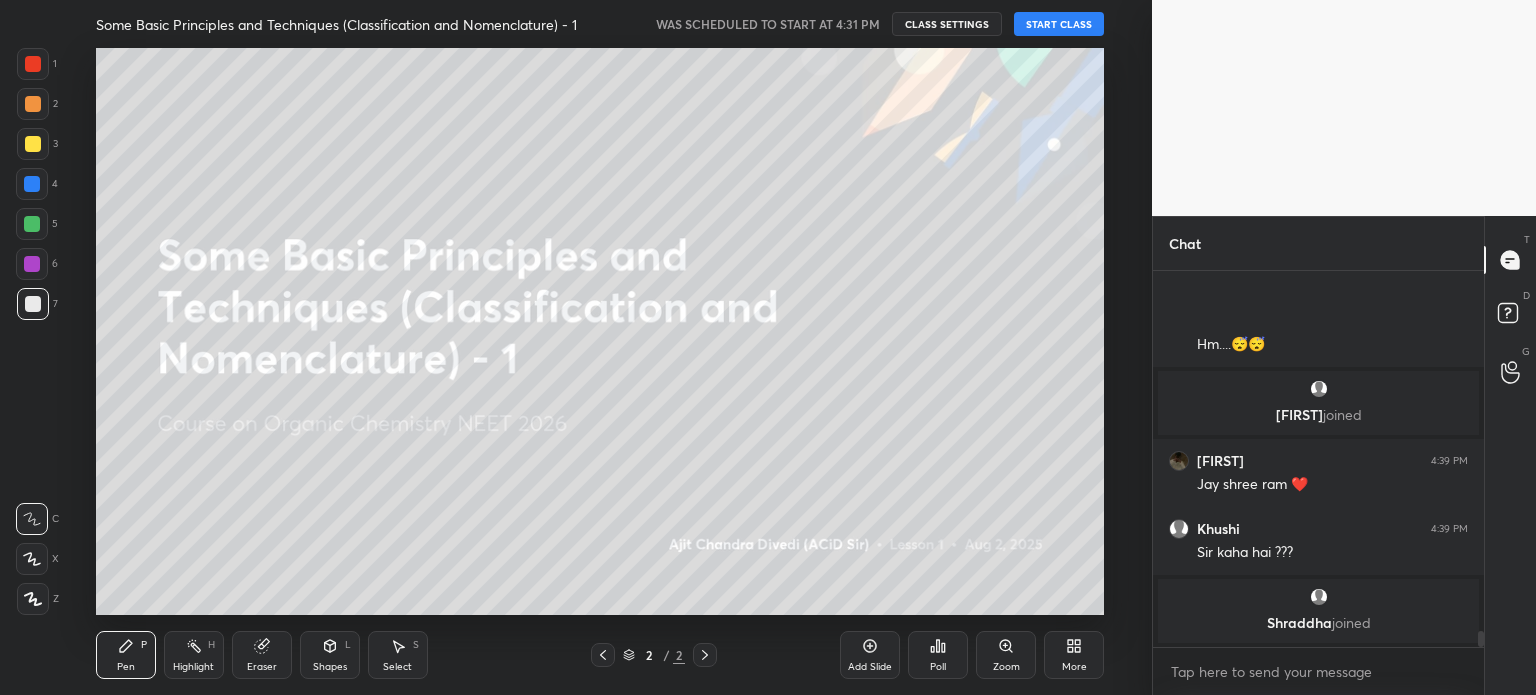 click on "START CLASS" at bounding box center (1059, 24) 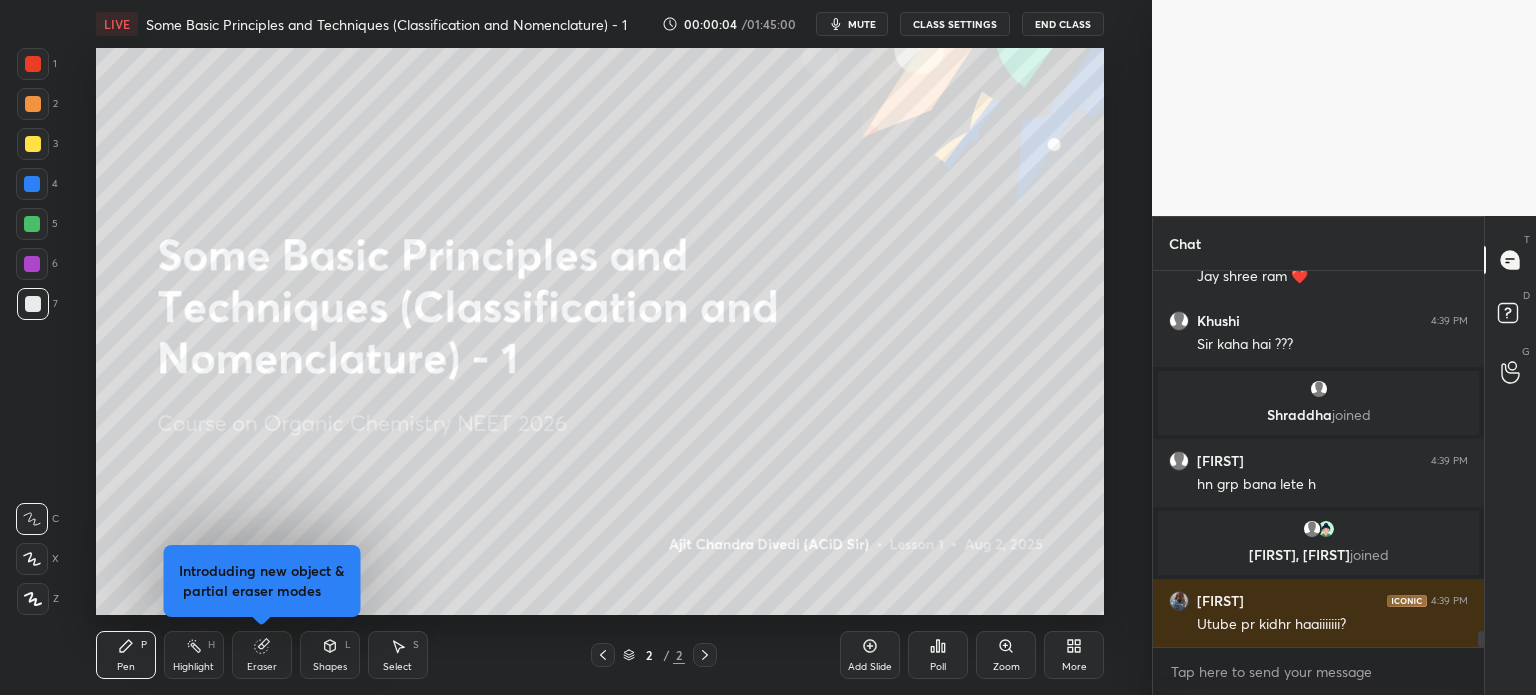 scroll, scrollTop: 8824, scrollLeft: 0, axis: vertical 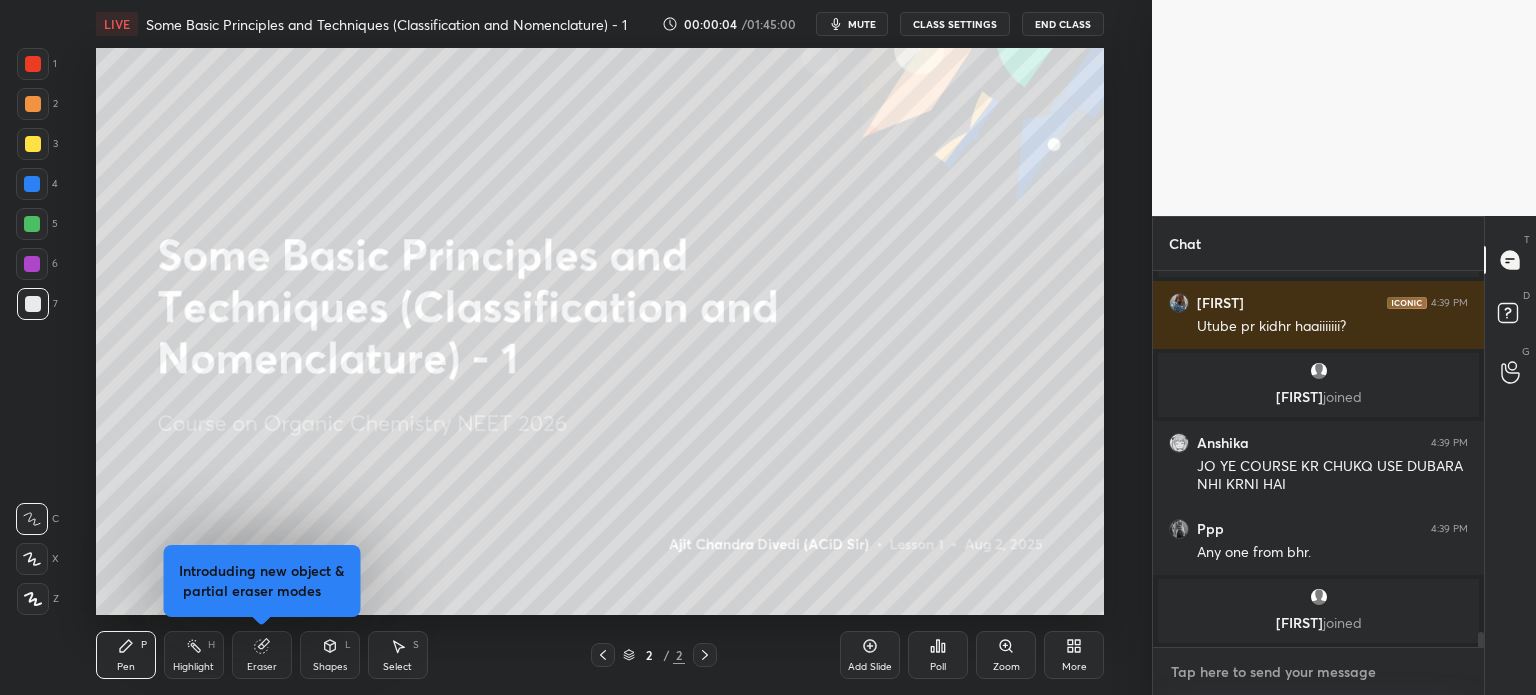 type on "x" 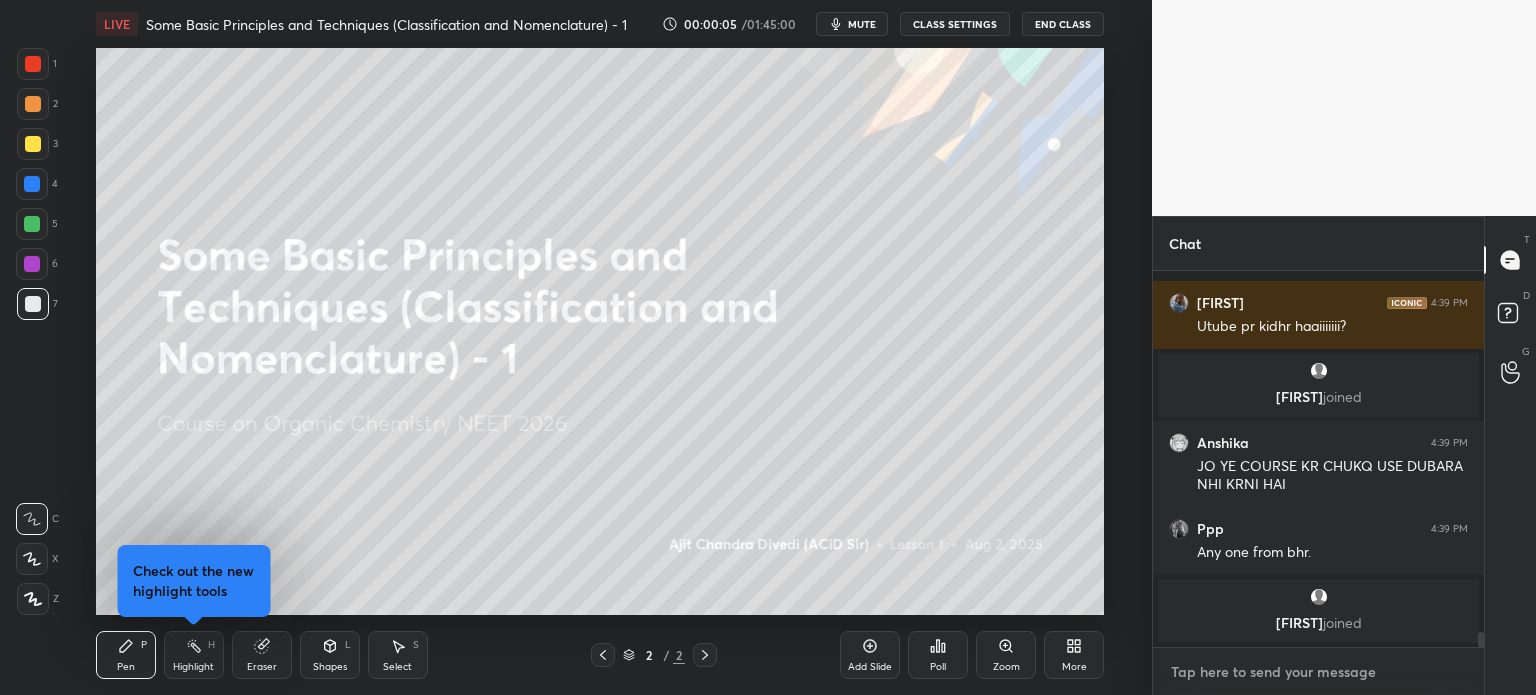 scroll, scrollTop: 8964, scrollLeft: 0, axis: vertical 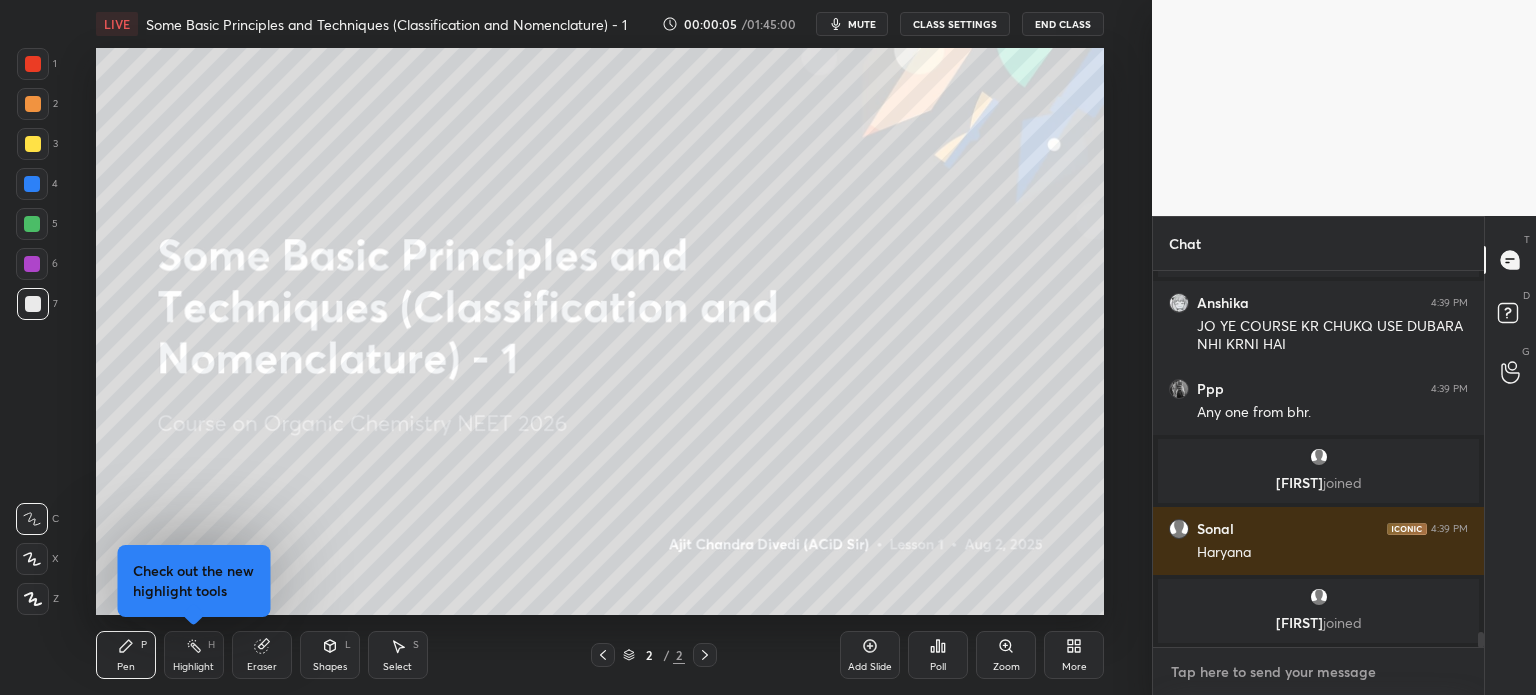 paste on "https://youtube.com/live/virsu4xc8N8" 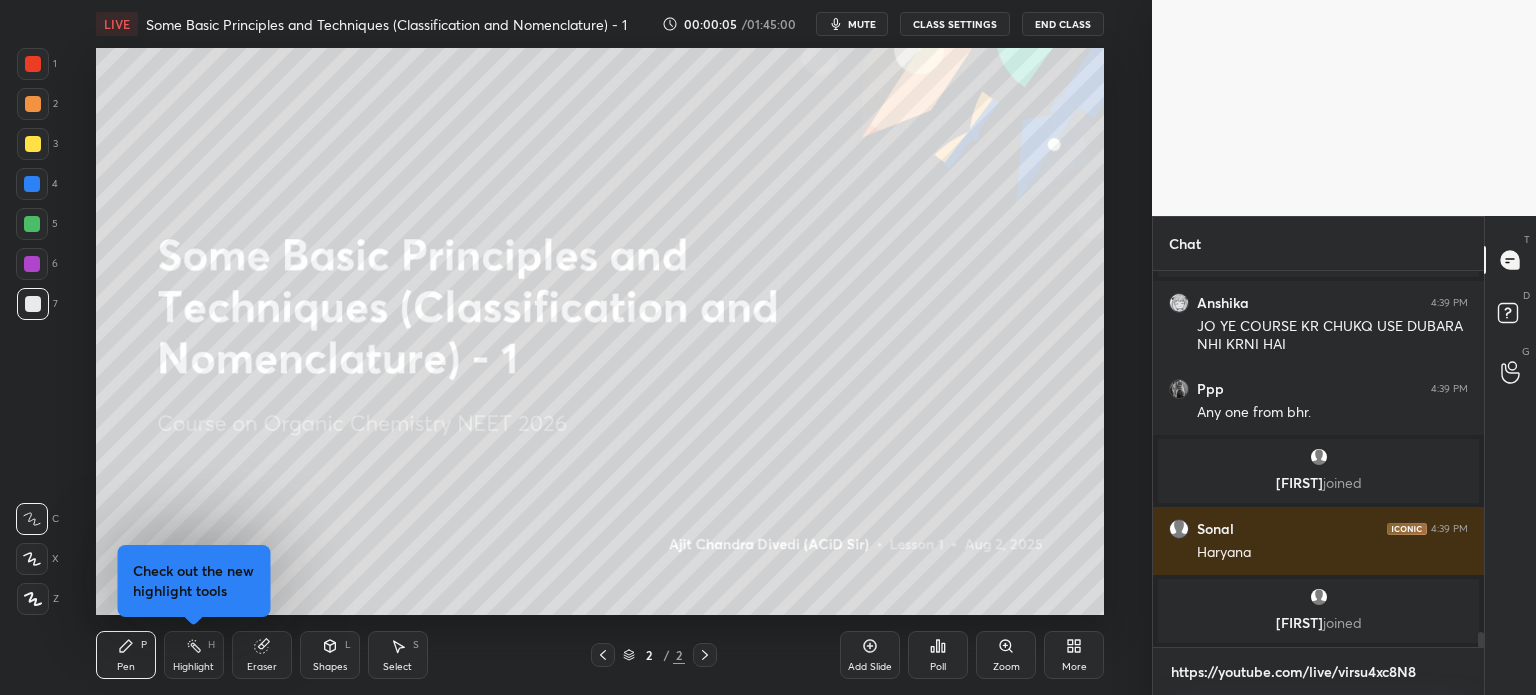 scroll, scrollTop: 364, scrollLeft: 325, axis: both 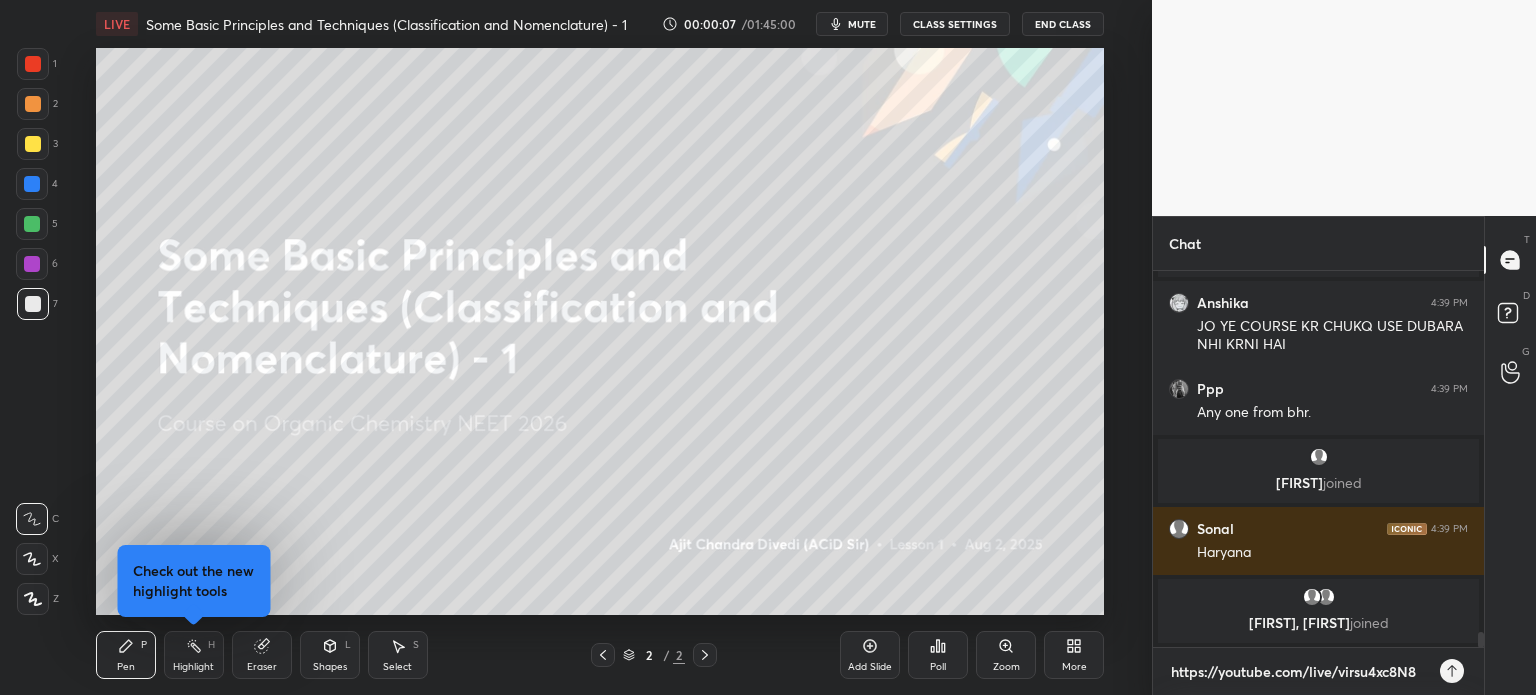 type on "https://youtube.com/live/virsu4xc8N8" 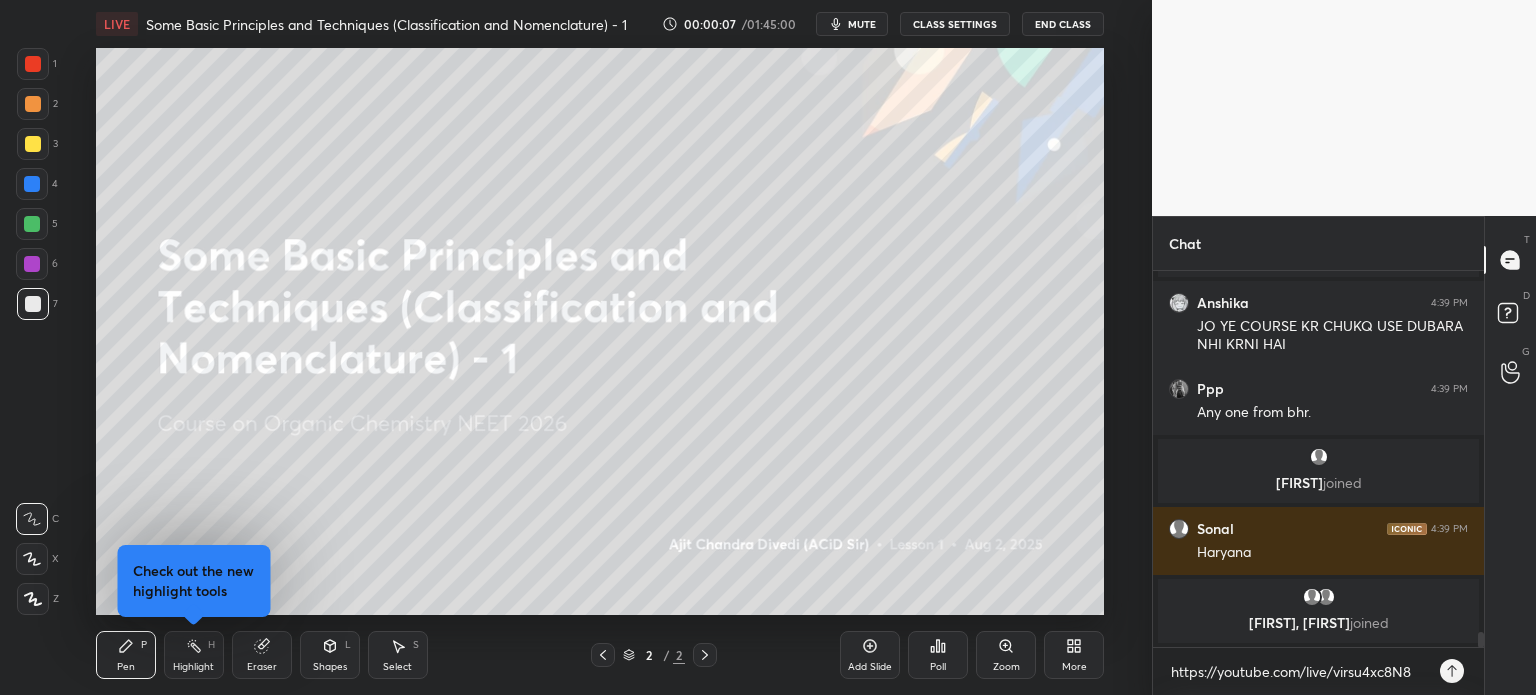type on "x" 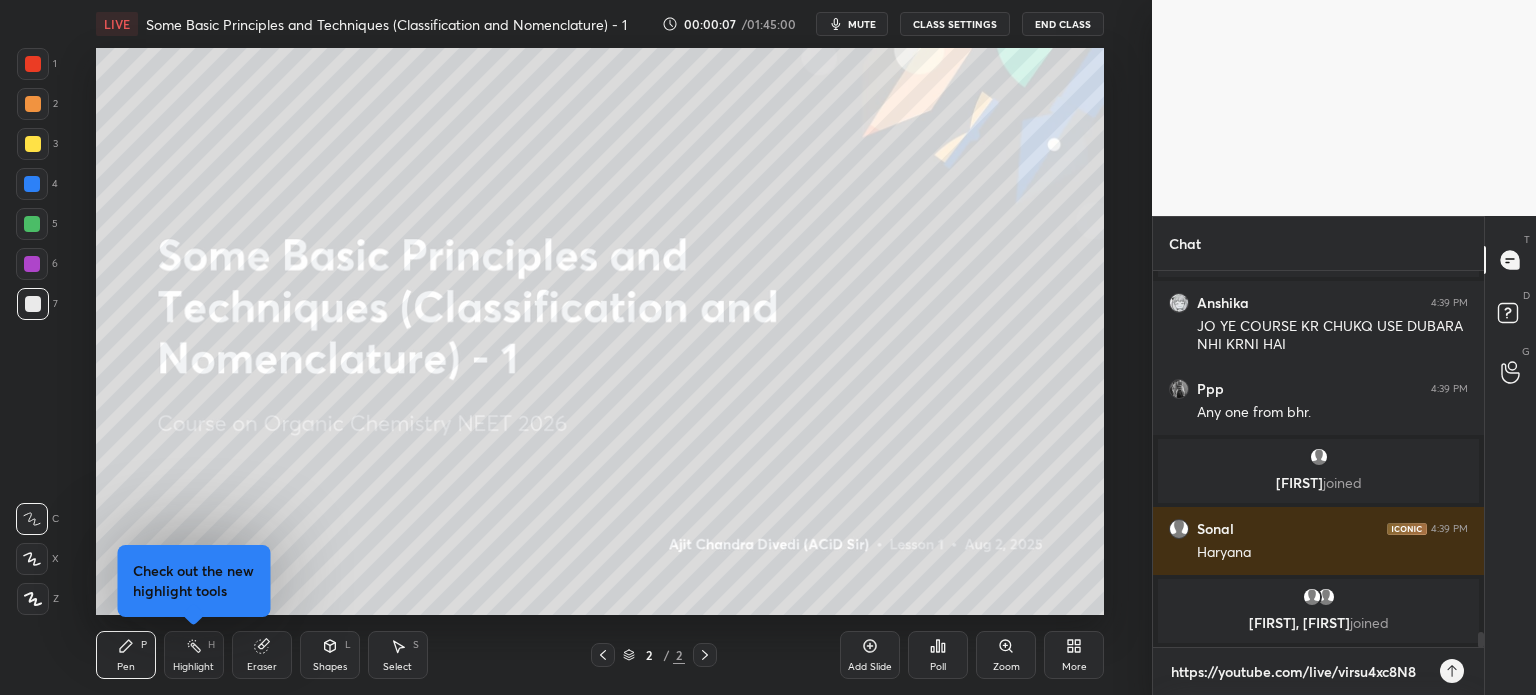 type 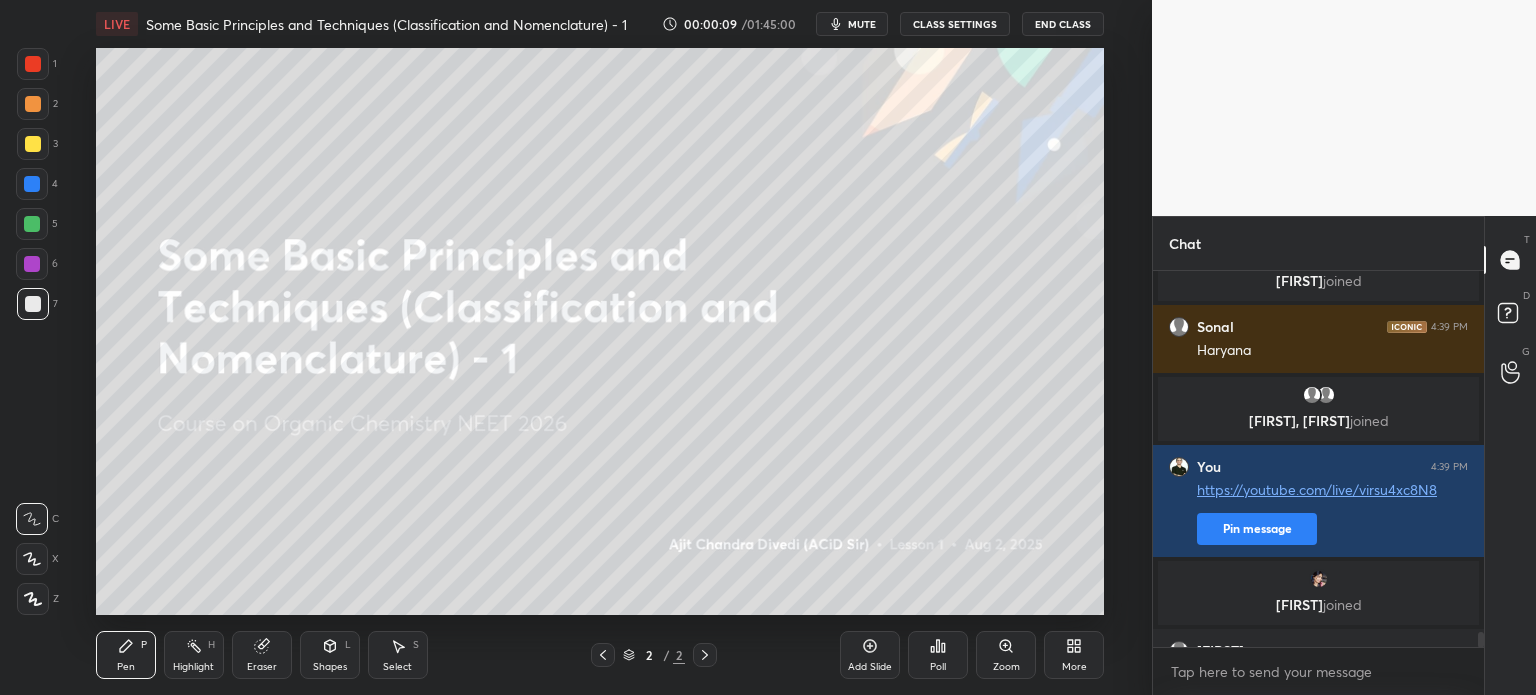 scroll, scrollTop: 9198, scrollLeft: 0, axis: vertical 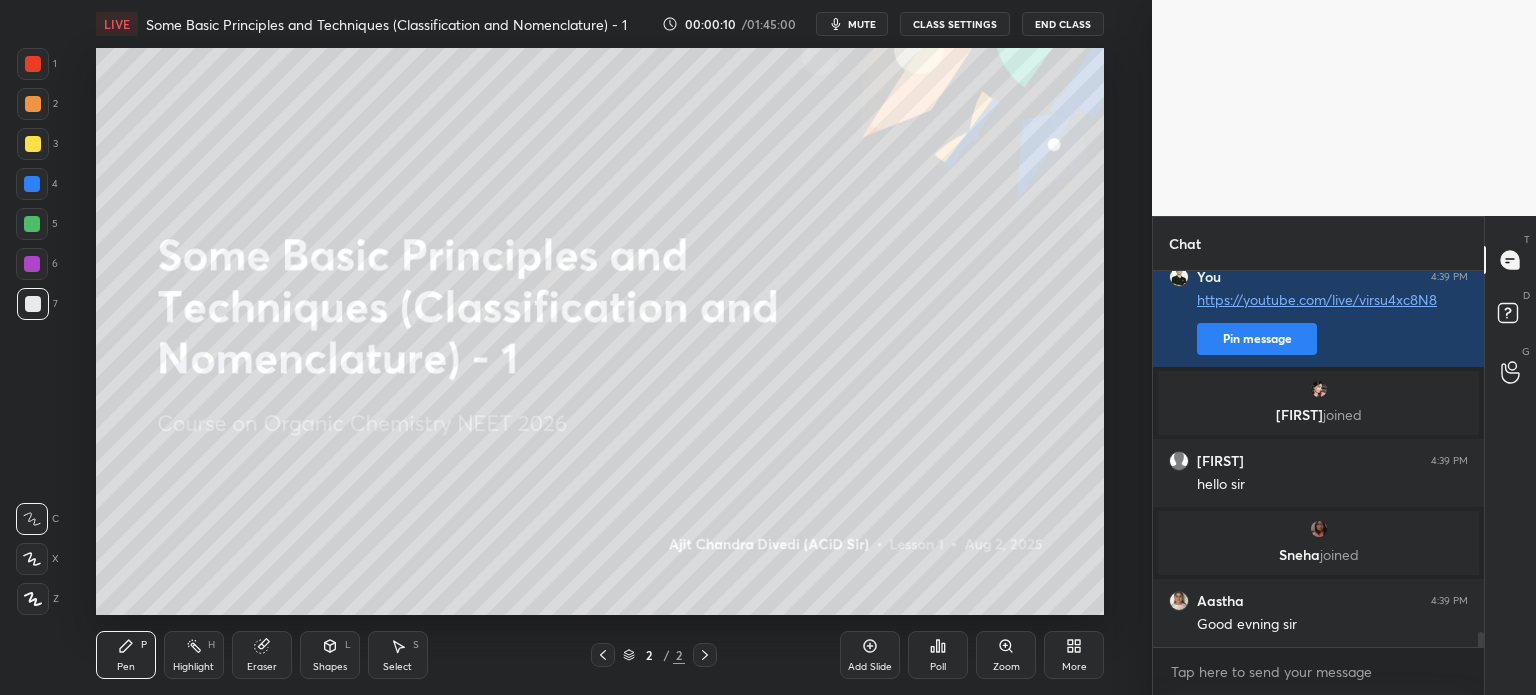 click on "hello sir" at bounding box center [1332, 483] 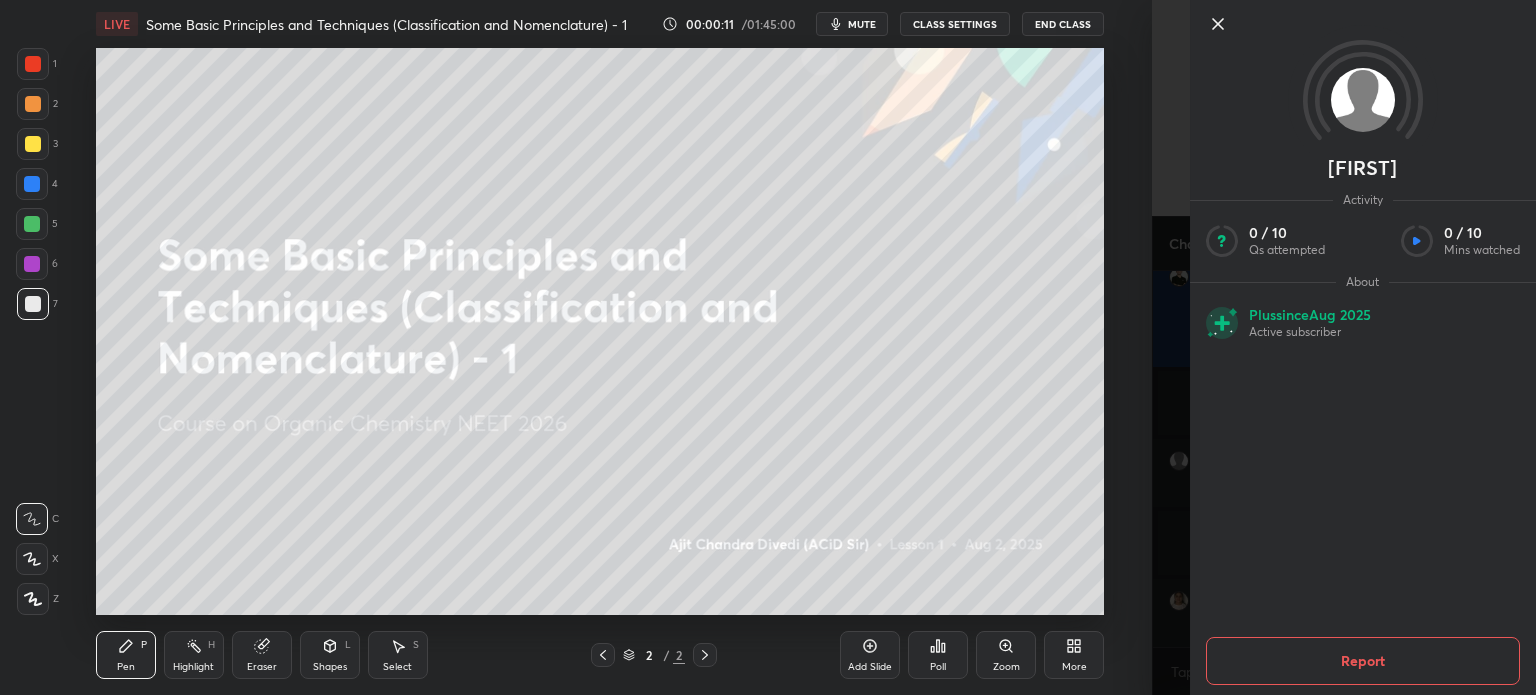 scroll, scrollTop: 9410, scrollLeft: 0, axis: vertical 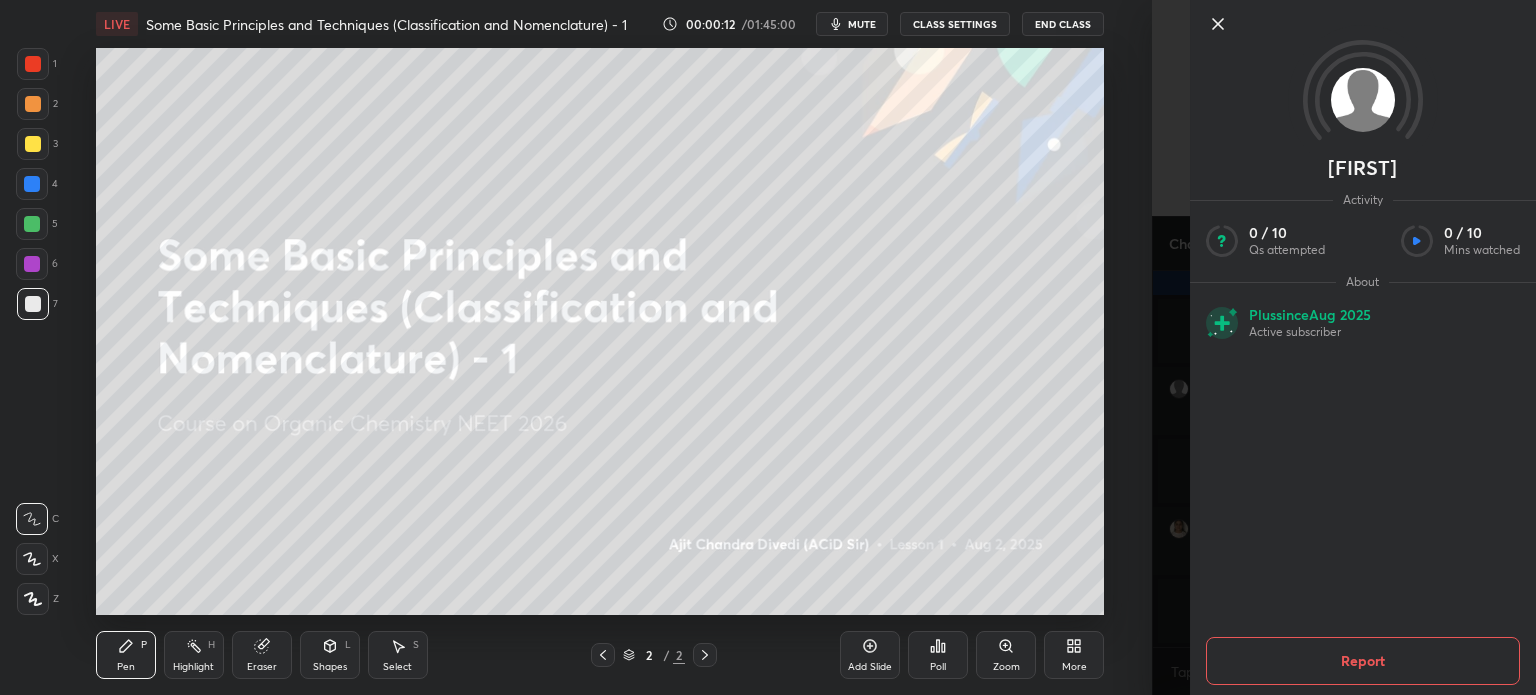 click on "[FIRST] [MIDDLE] [LAST]" at bounding box center [576, 347] 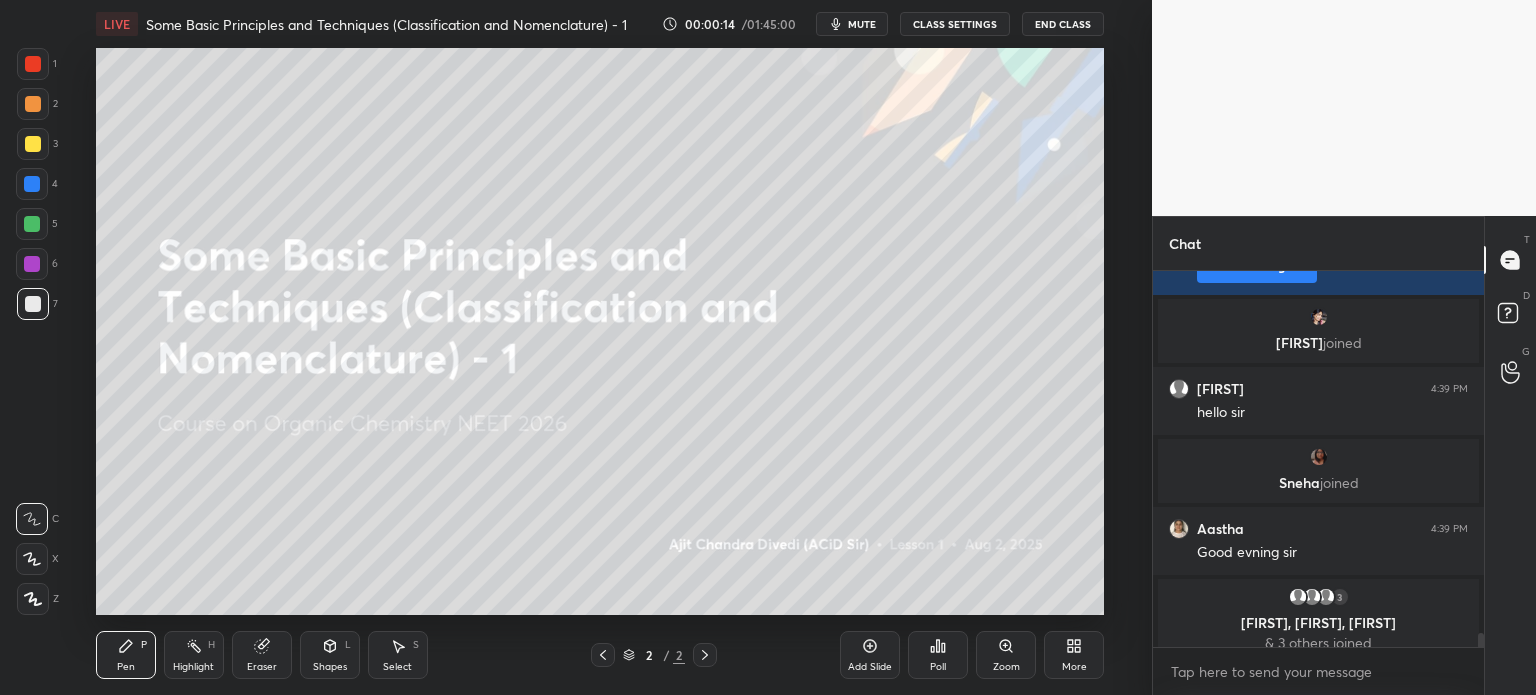 scroll, scrollTop: 9426, scrollLeft: 0, axis: vertical 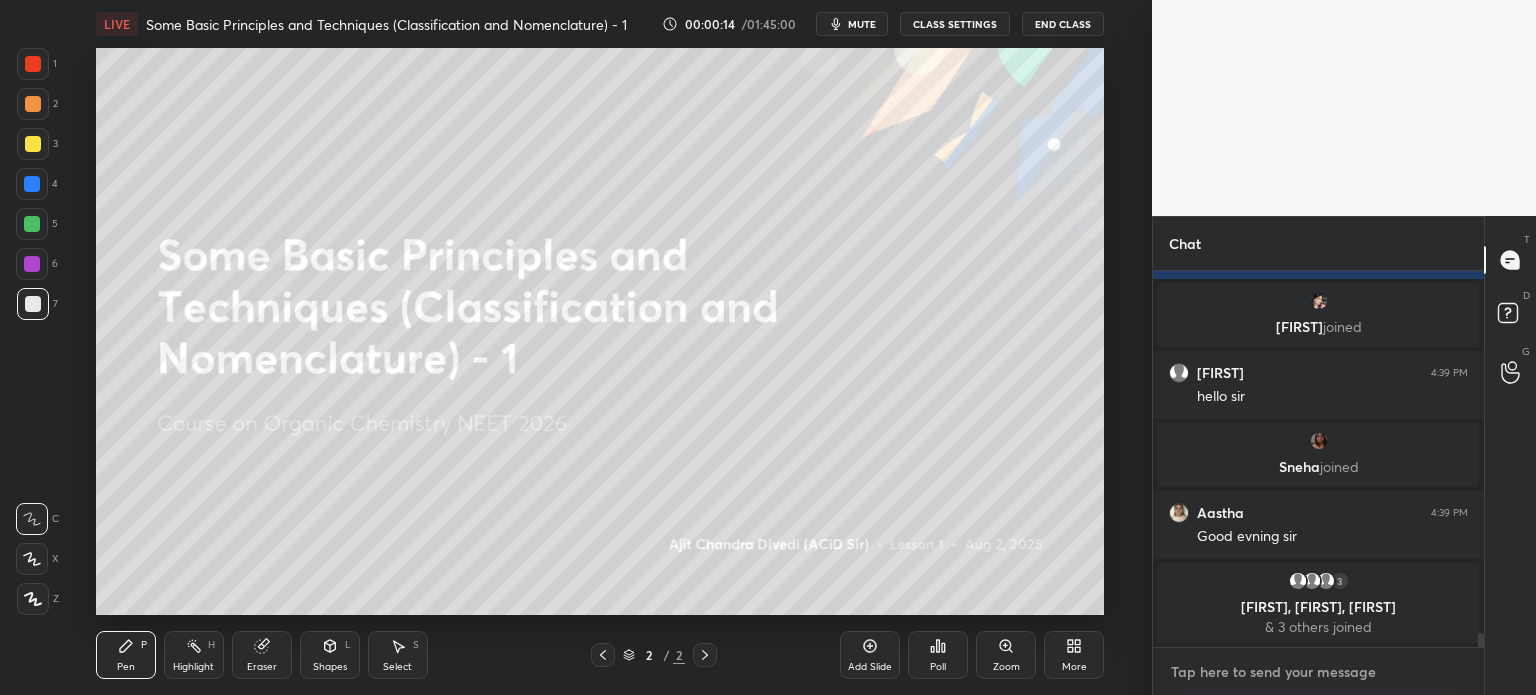 type on "x" 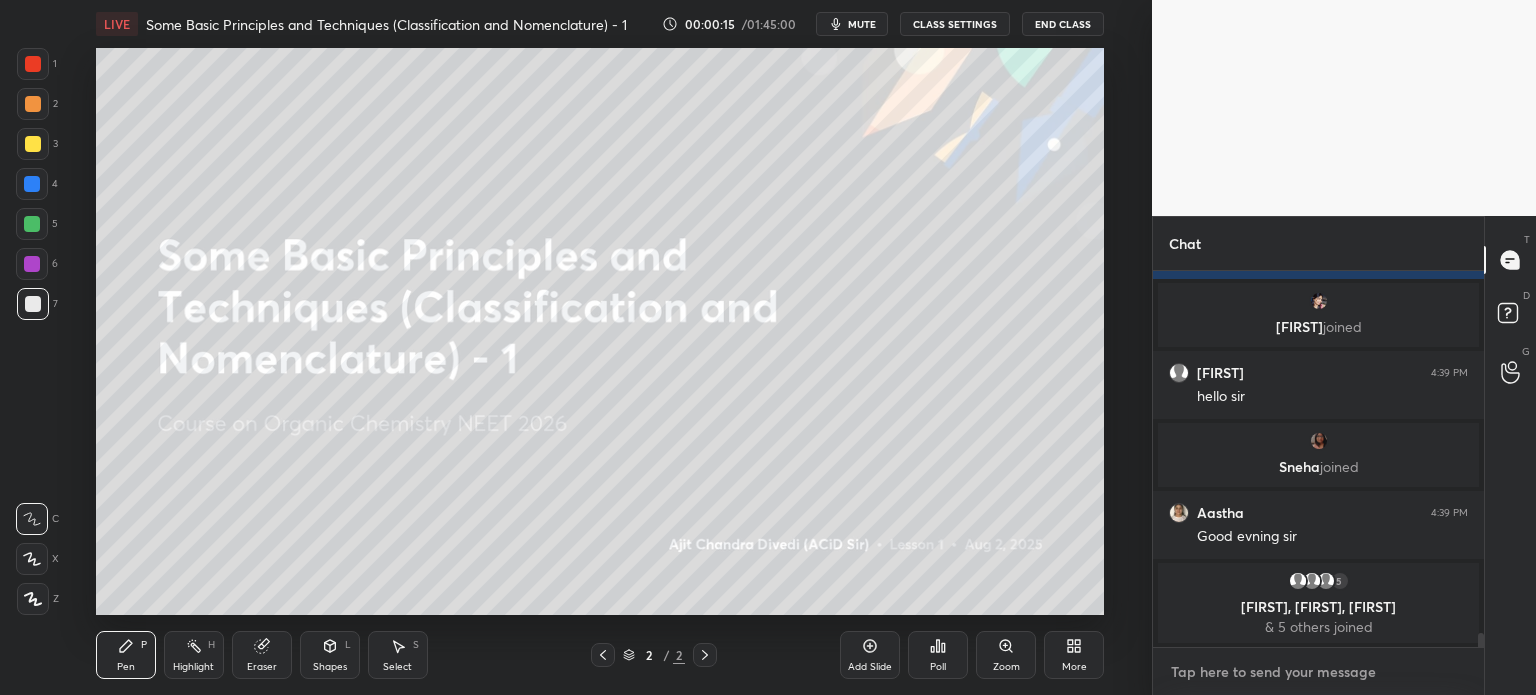 paste on "https://youtube.com/live/virsu4xc8N8" 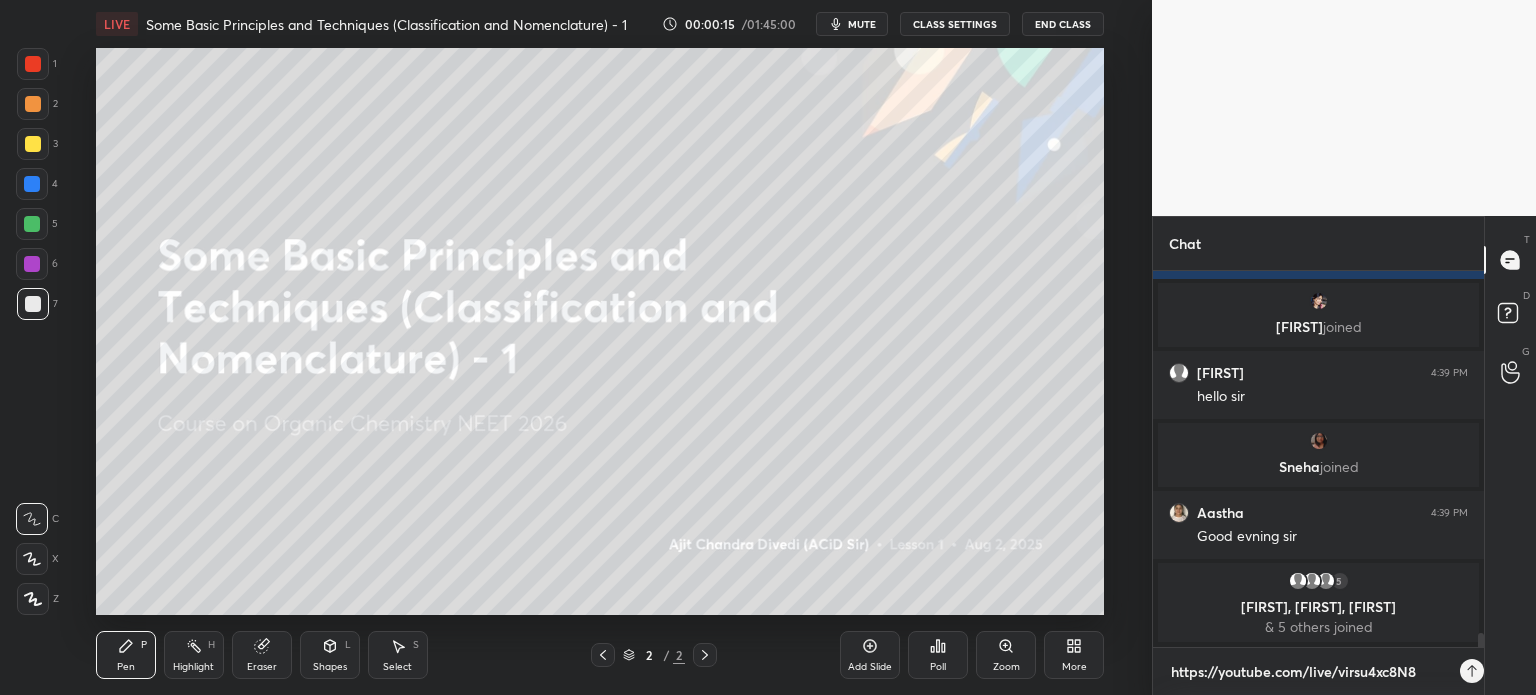 scroll, scrollTop: 364, scrollLeft: 325, axis: both 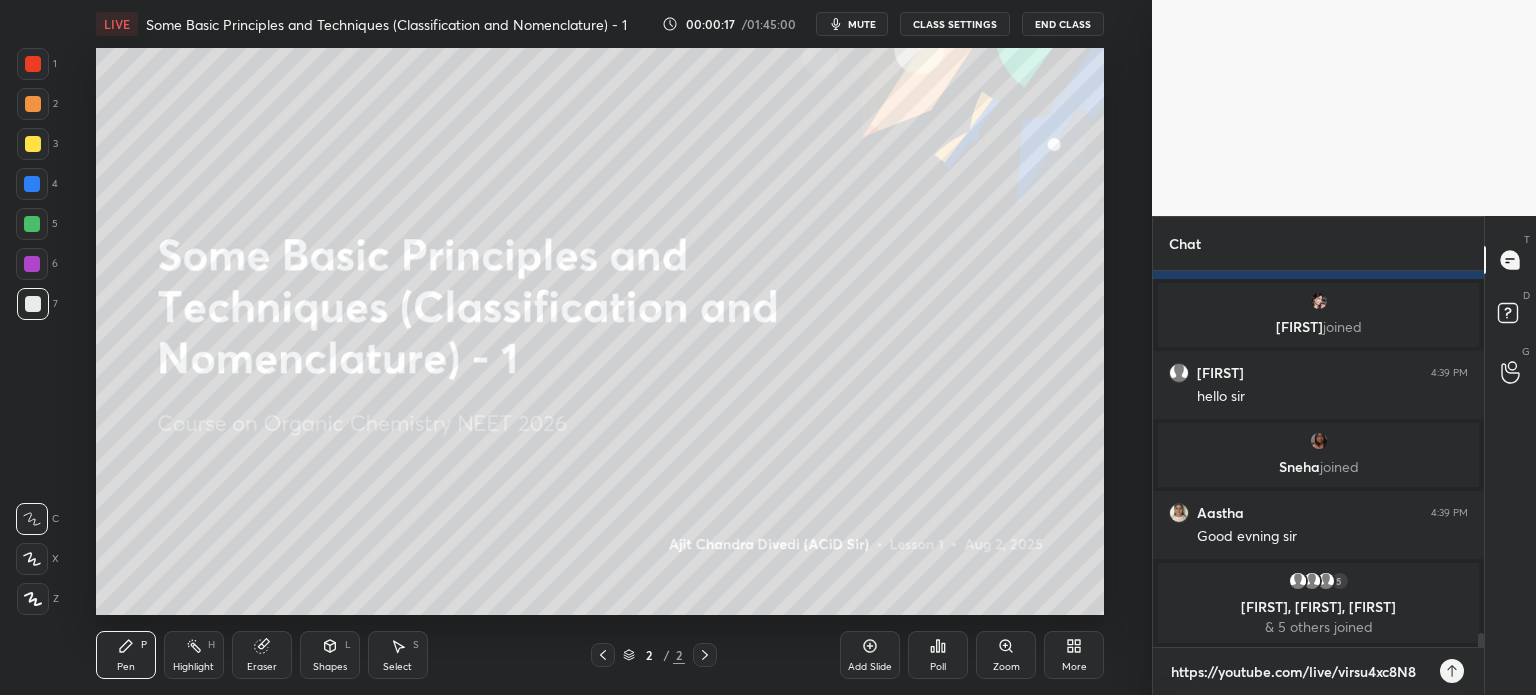 type 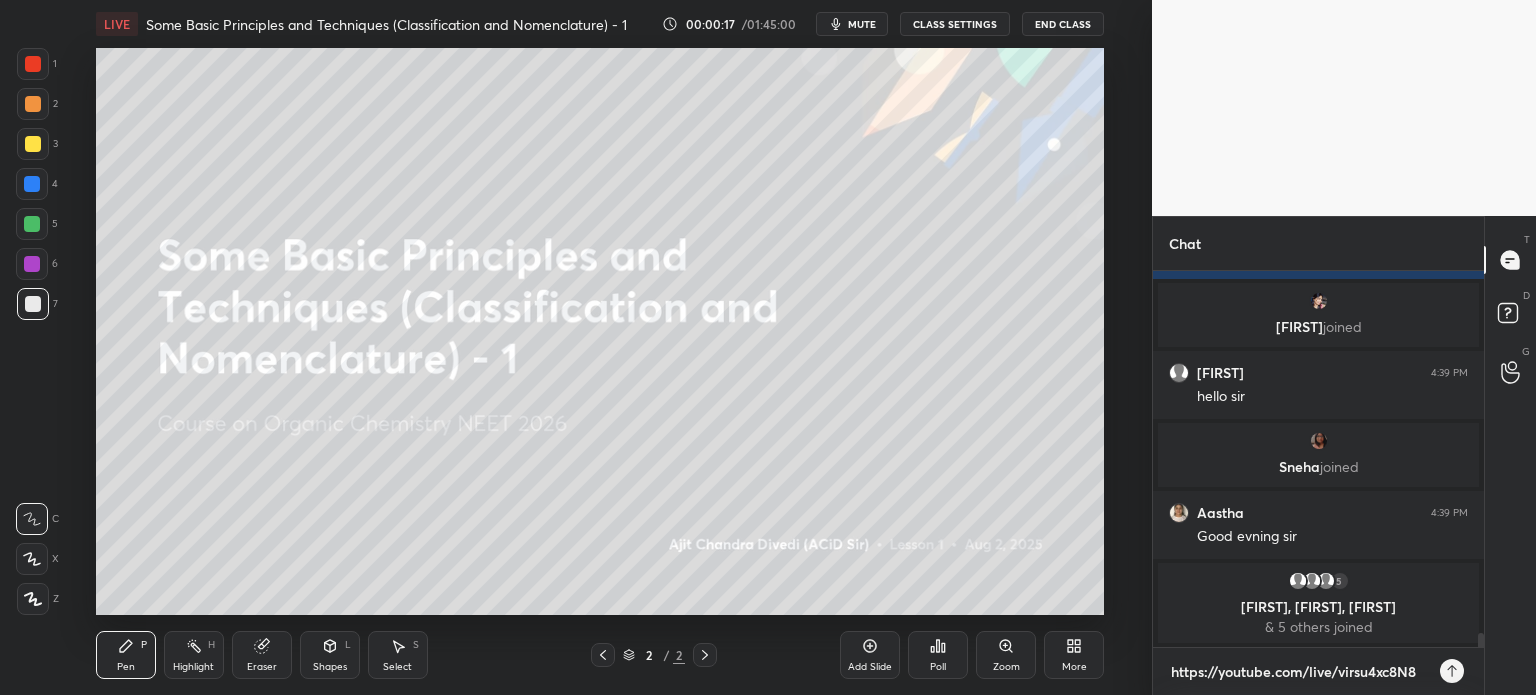 type on "x" 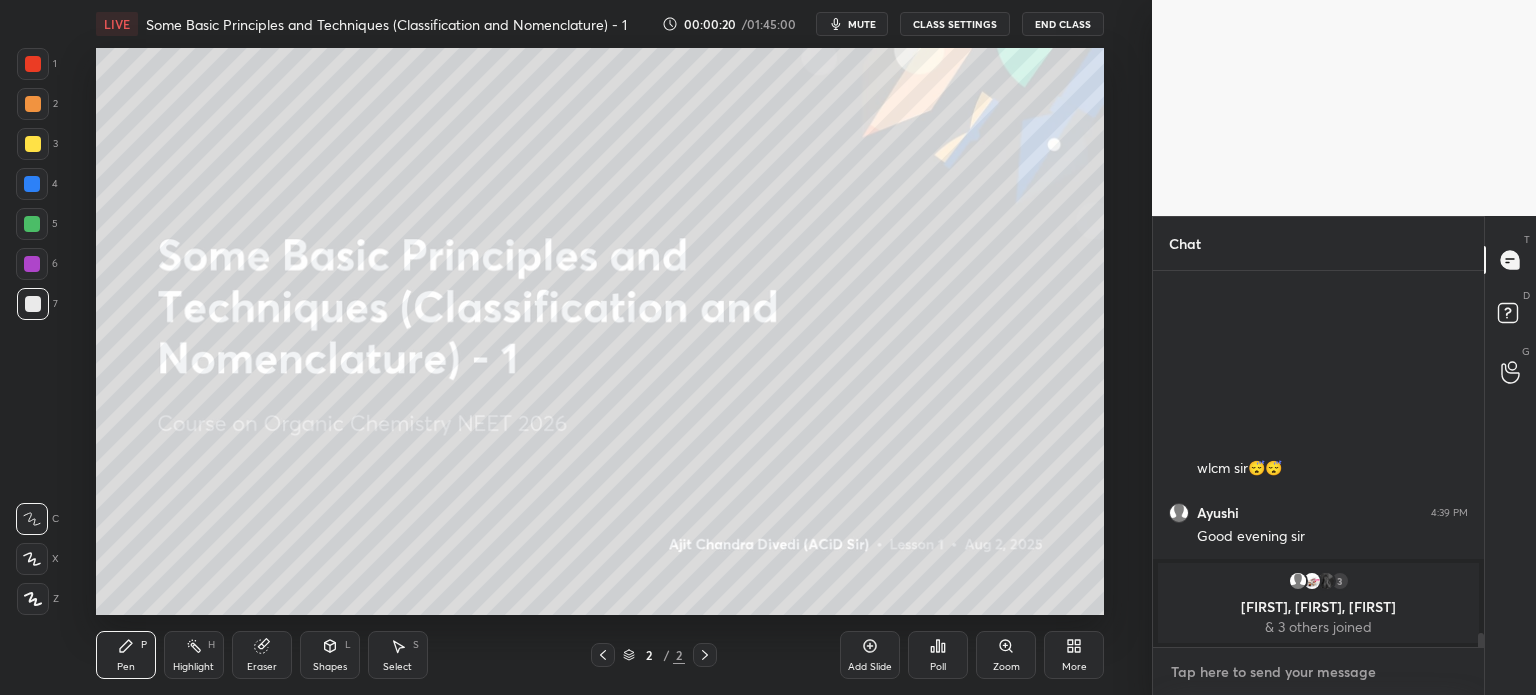 click at bounding box center [1318, 672] 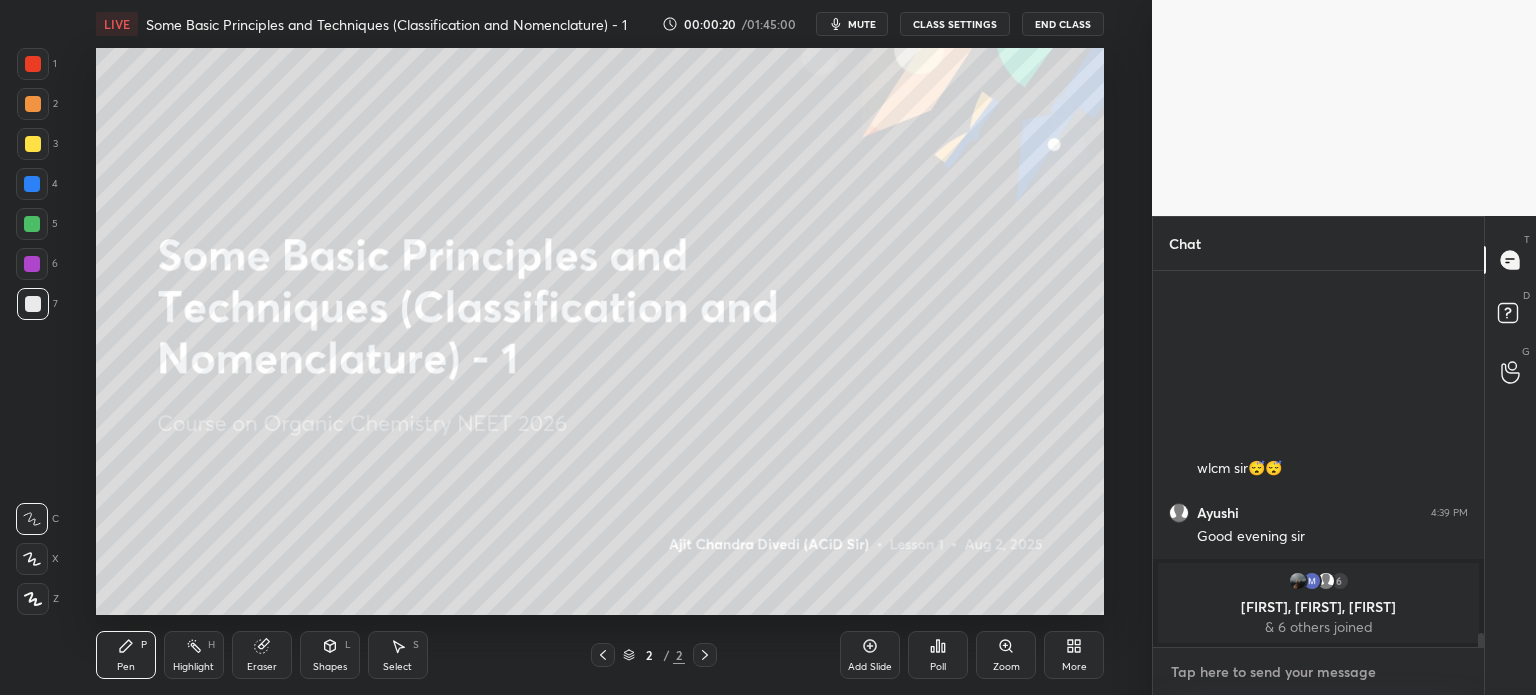 paste on "https://youtube.com/live/virsu4xc8N8" 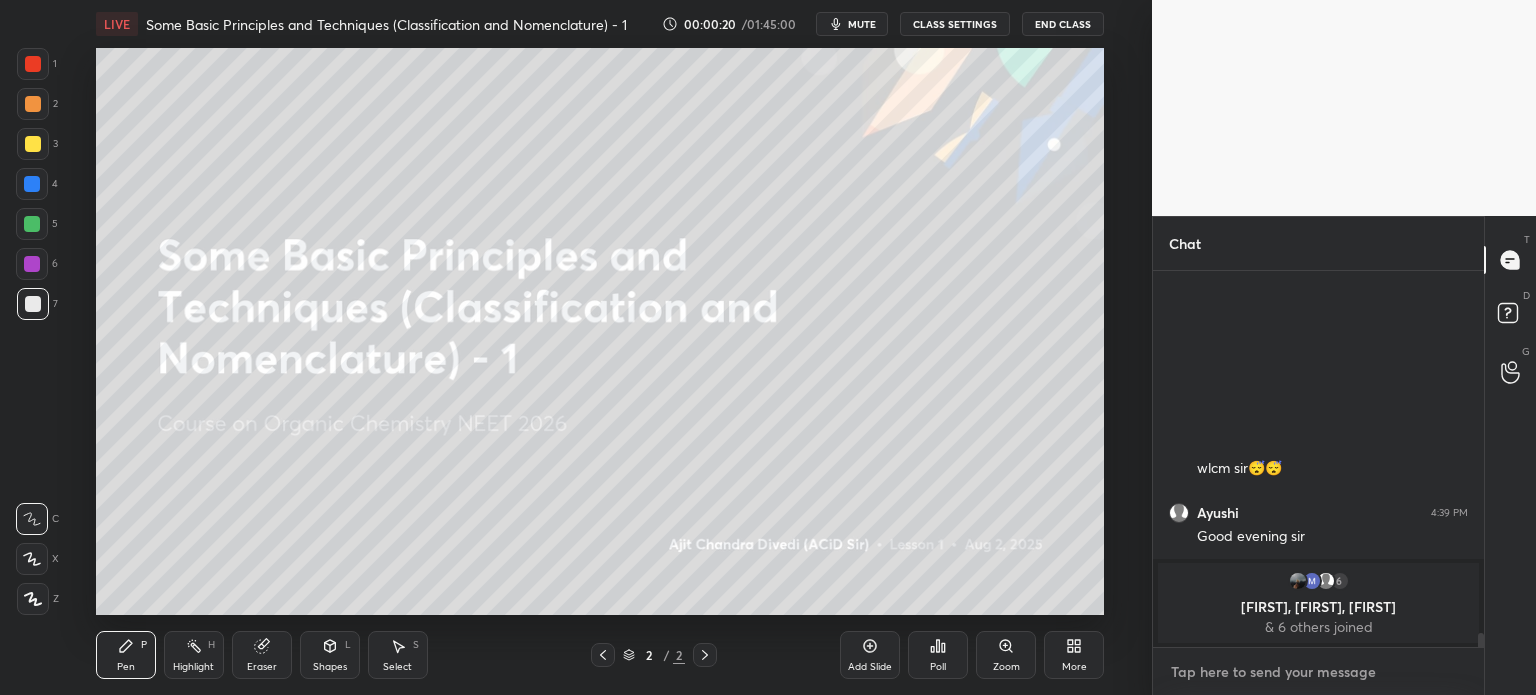 type on "https://youtube.com/live/virsu4xc8N8" 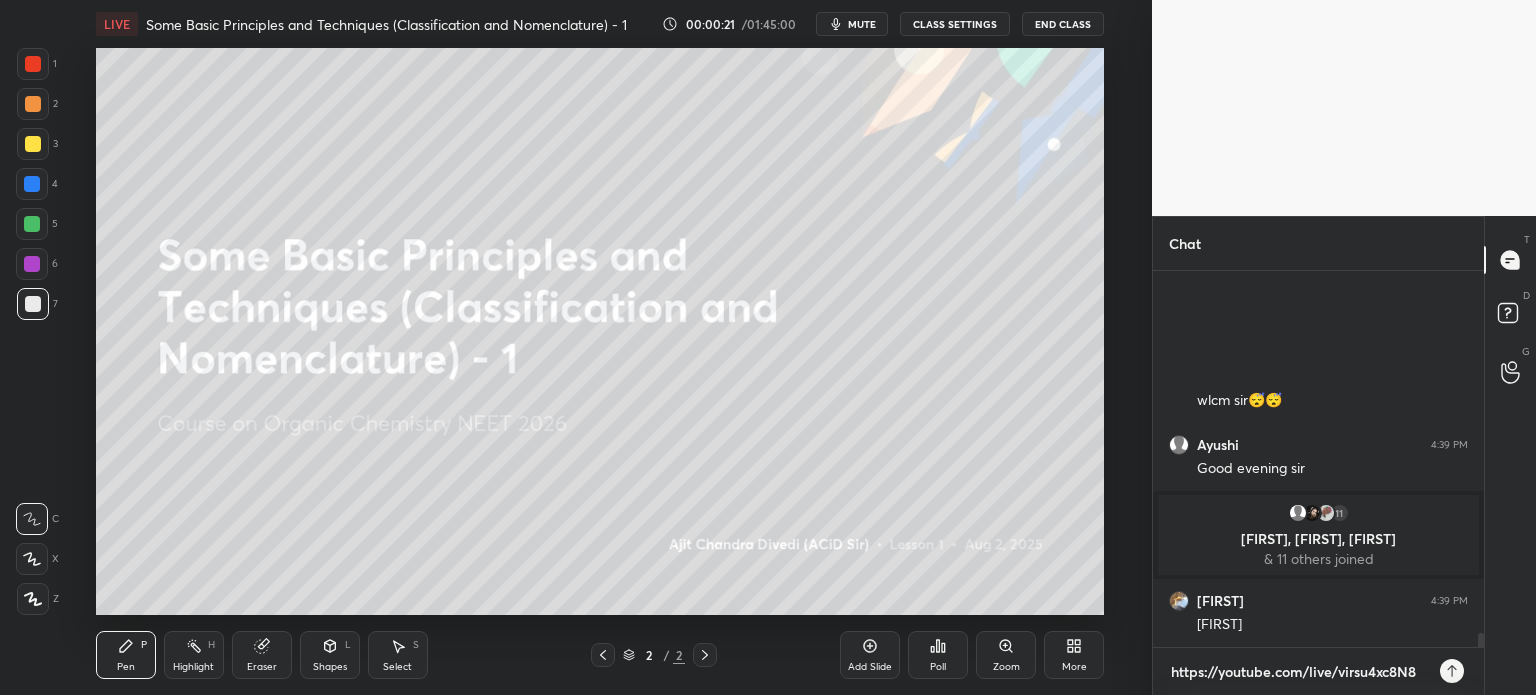 type 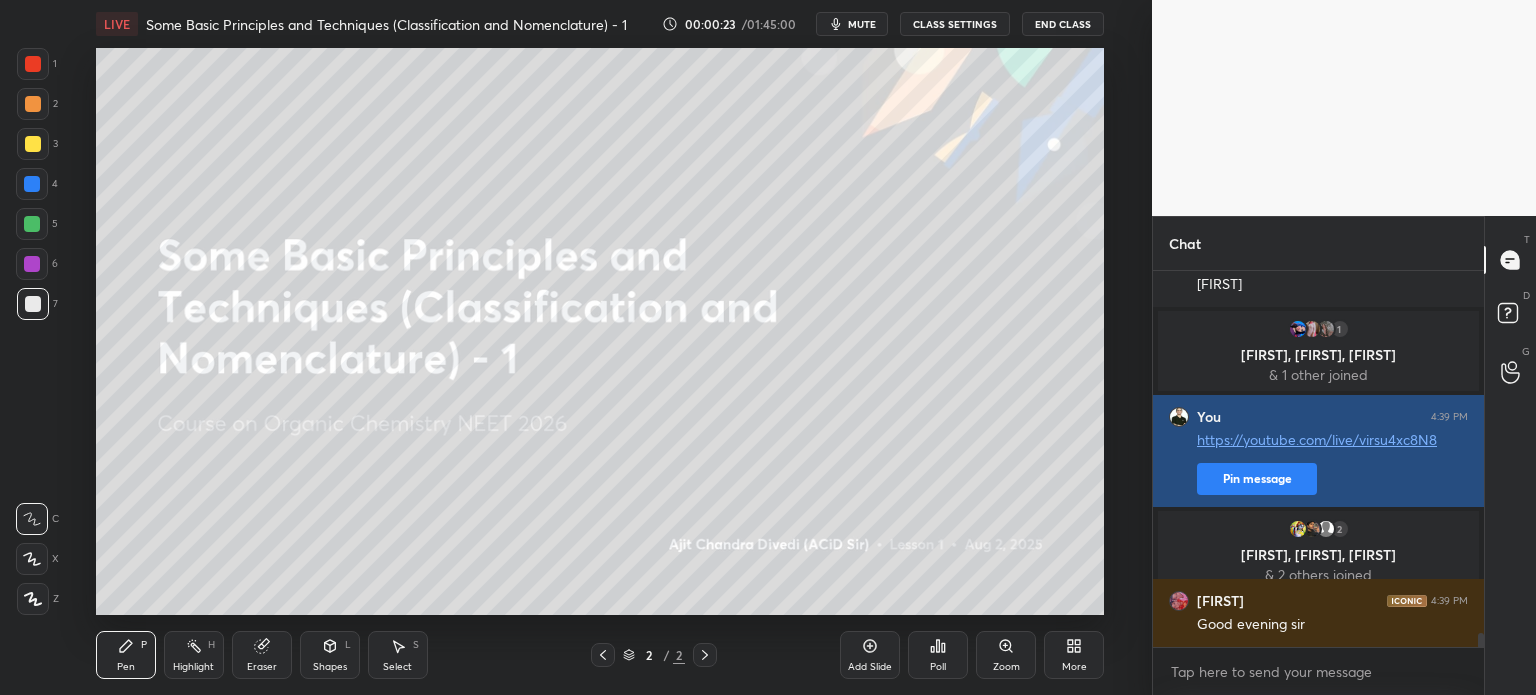click on "You 4:39 PM https://youtube.com/live/virsu4xc8N8 Pin message" at bounding box center [1318, 451] 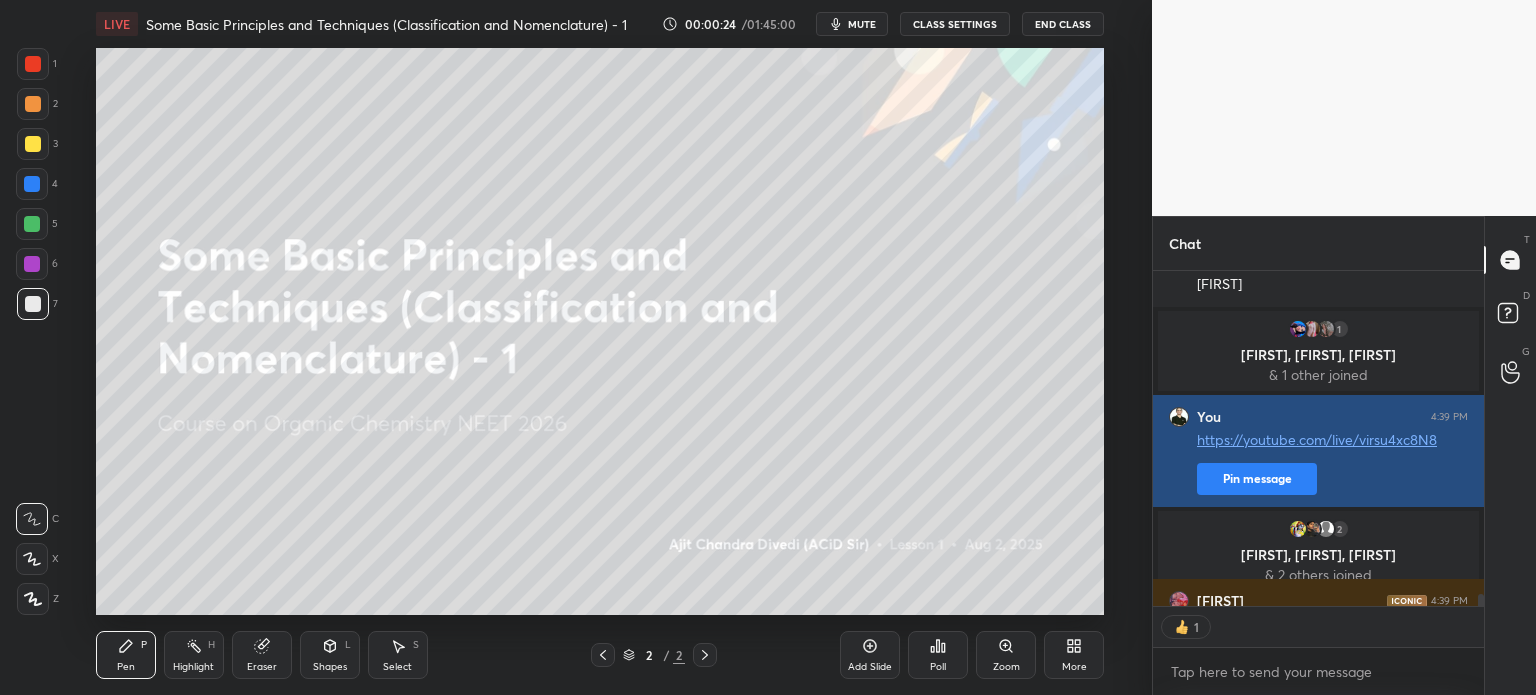 click on "Pin message" at bounding box center [1257, 479] 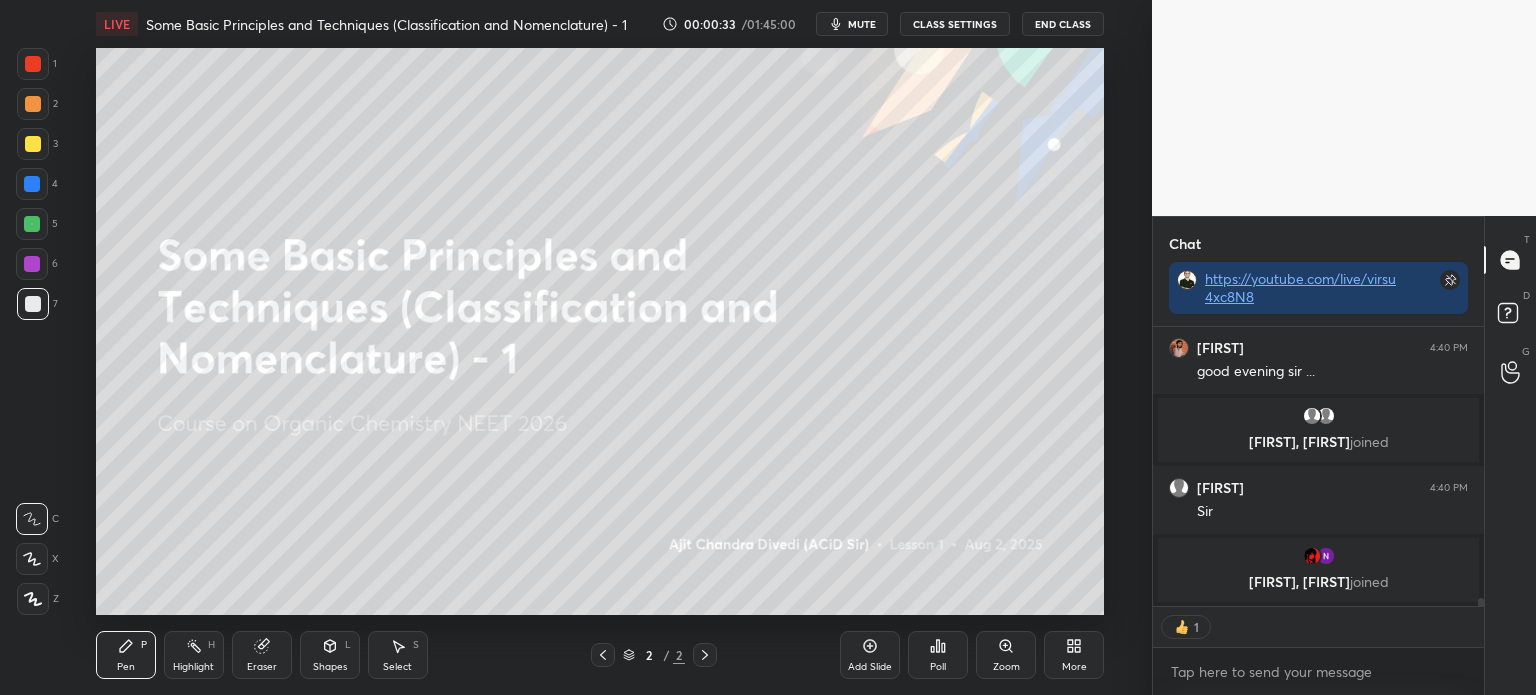 type on "x" 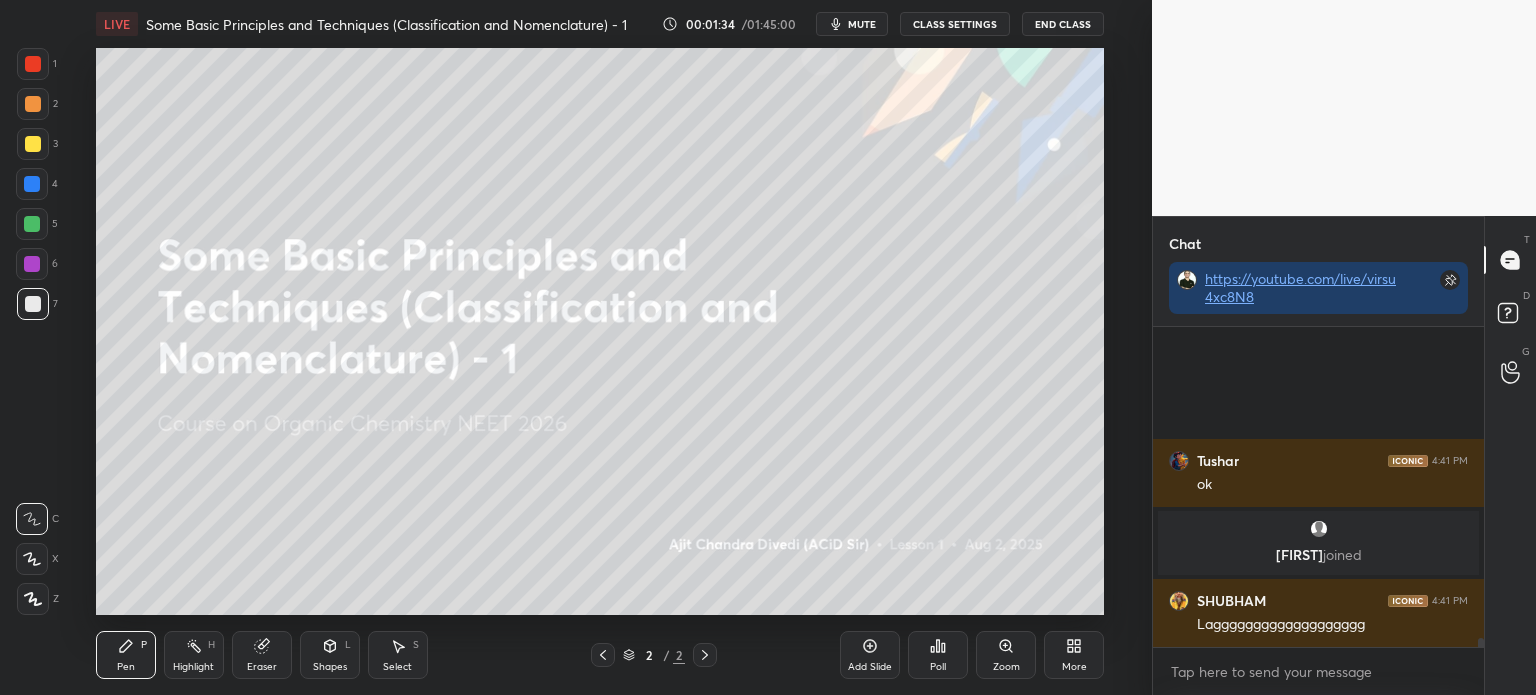 scroll, scrollTop: 10848, scrollLeft: 0, axis: vertical 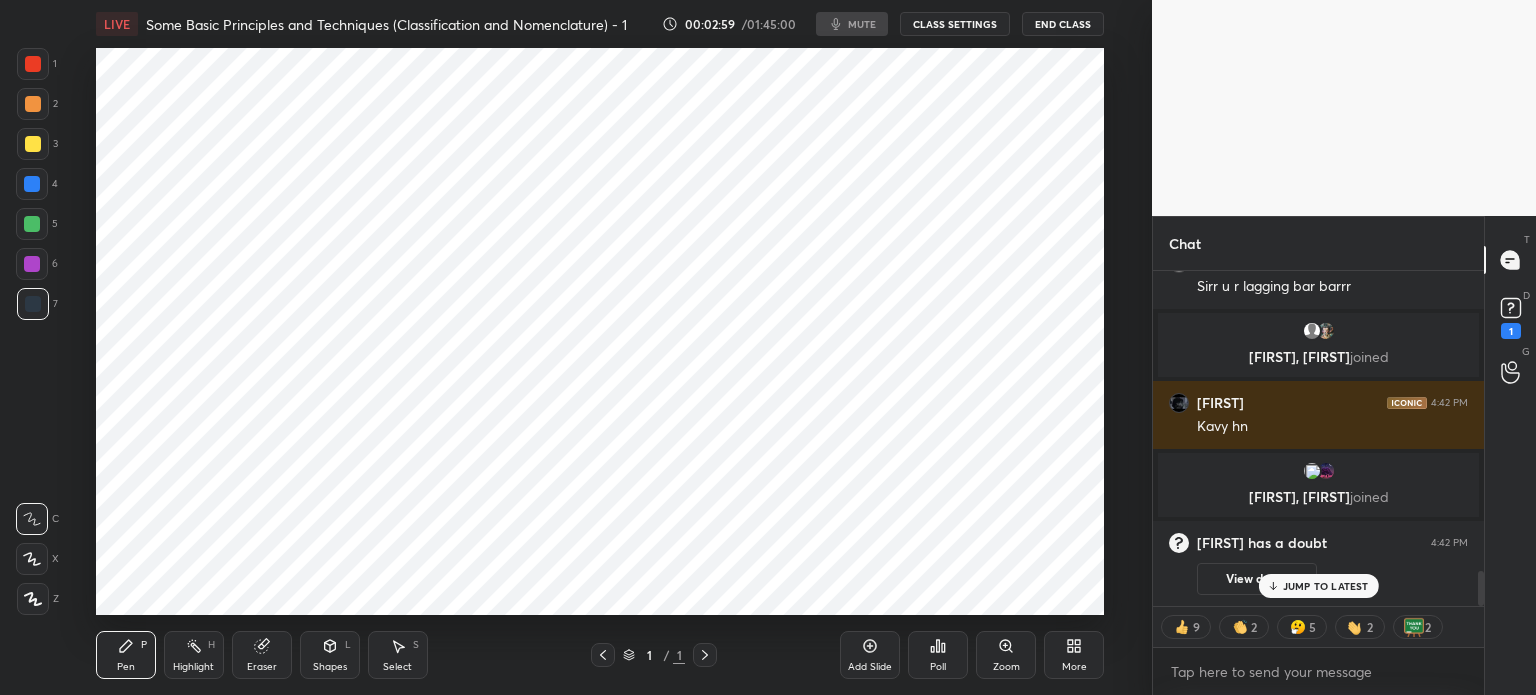 type on "x" 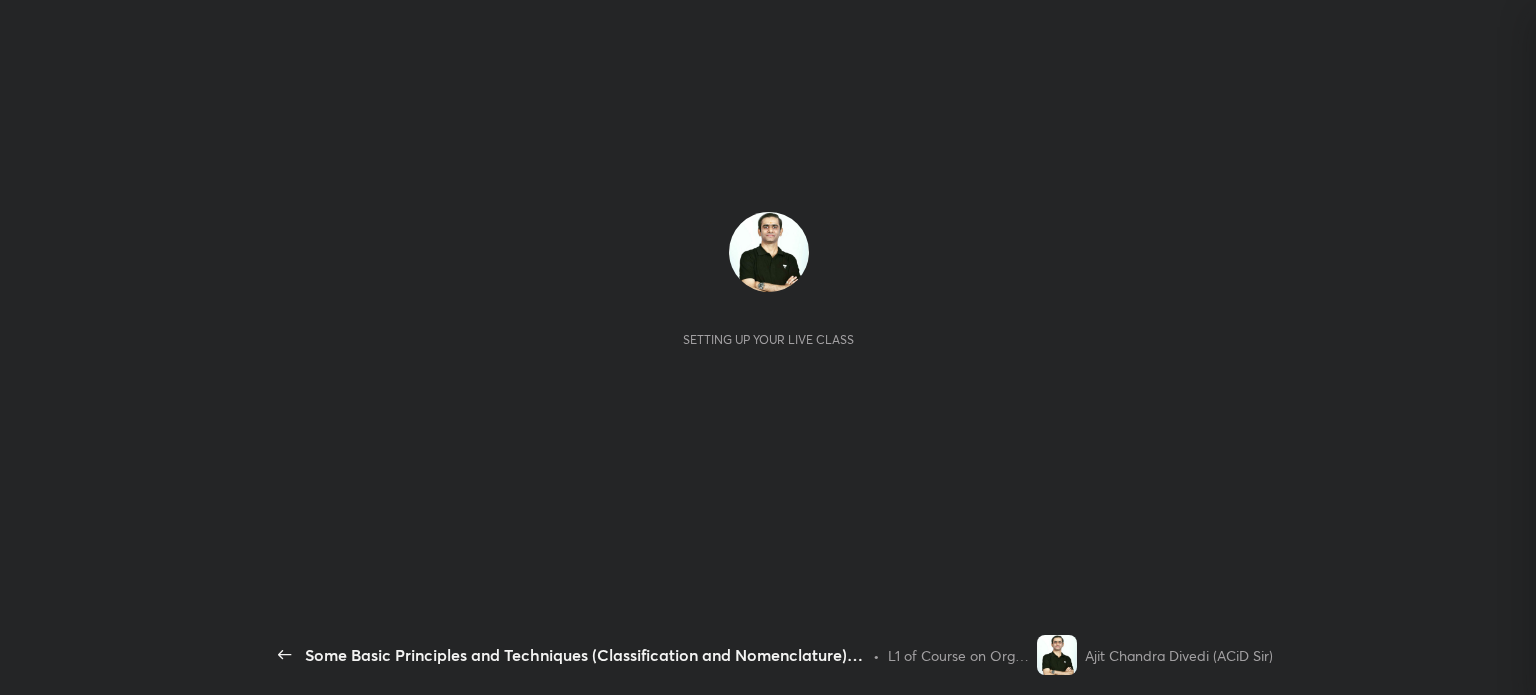 scroll, scrollTop: 0, scrollLeft: 0, axis: both 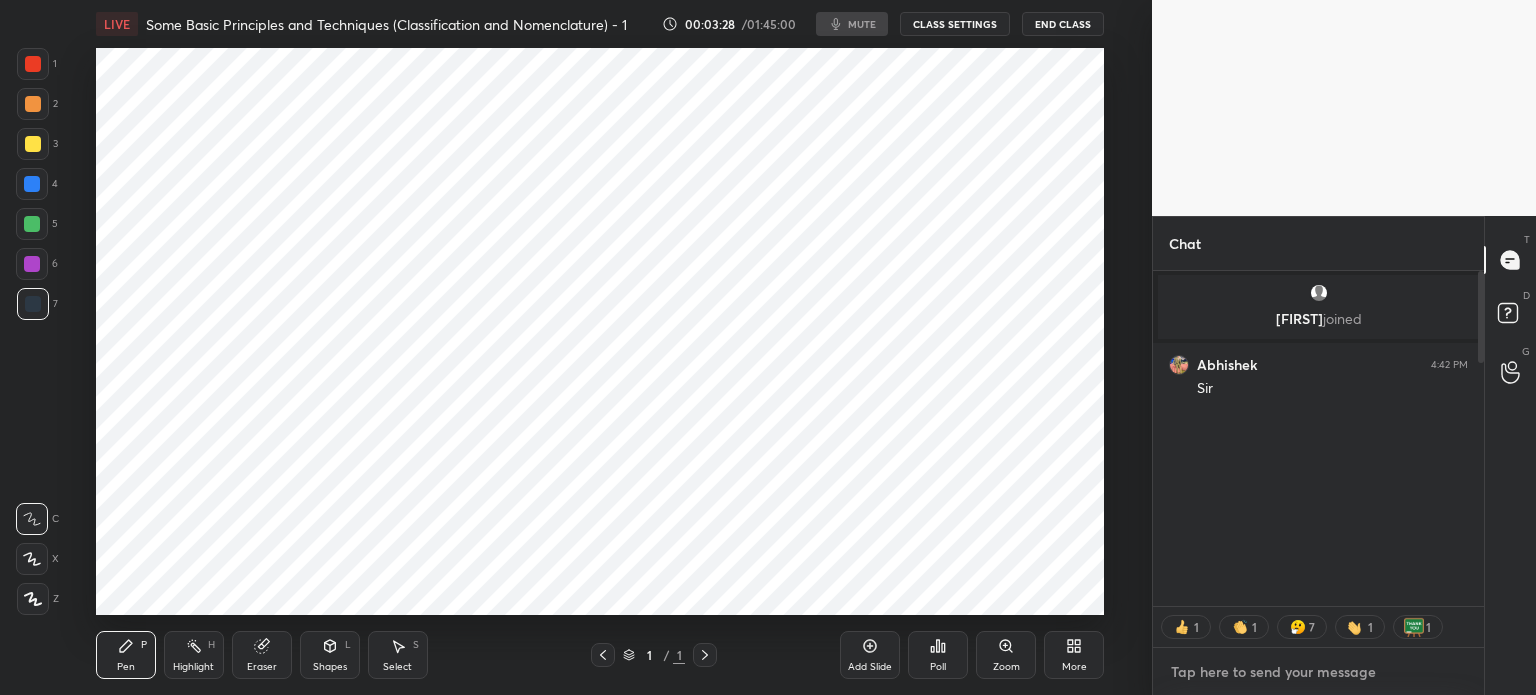type on "x" 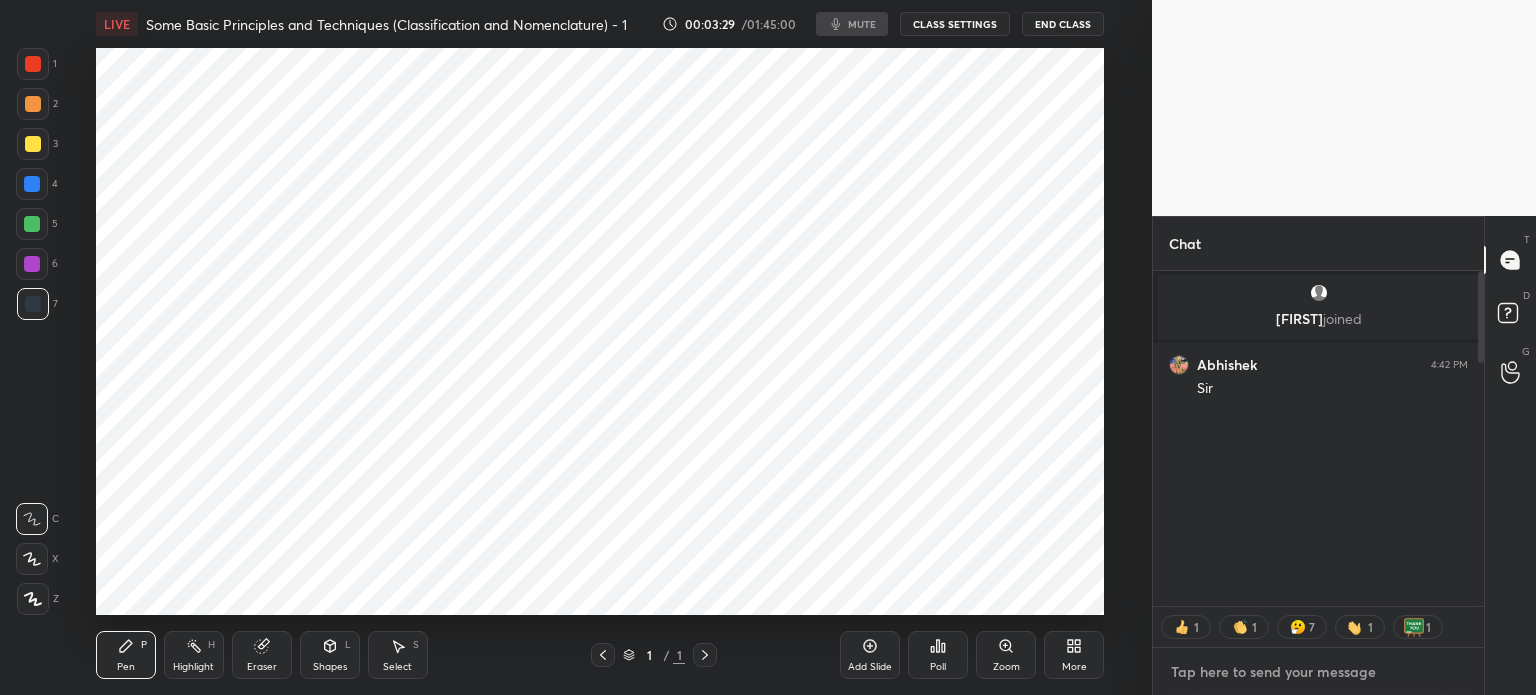 paste on "https://youtube.com/live/virsu4xc8N8" 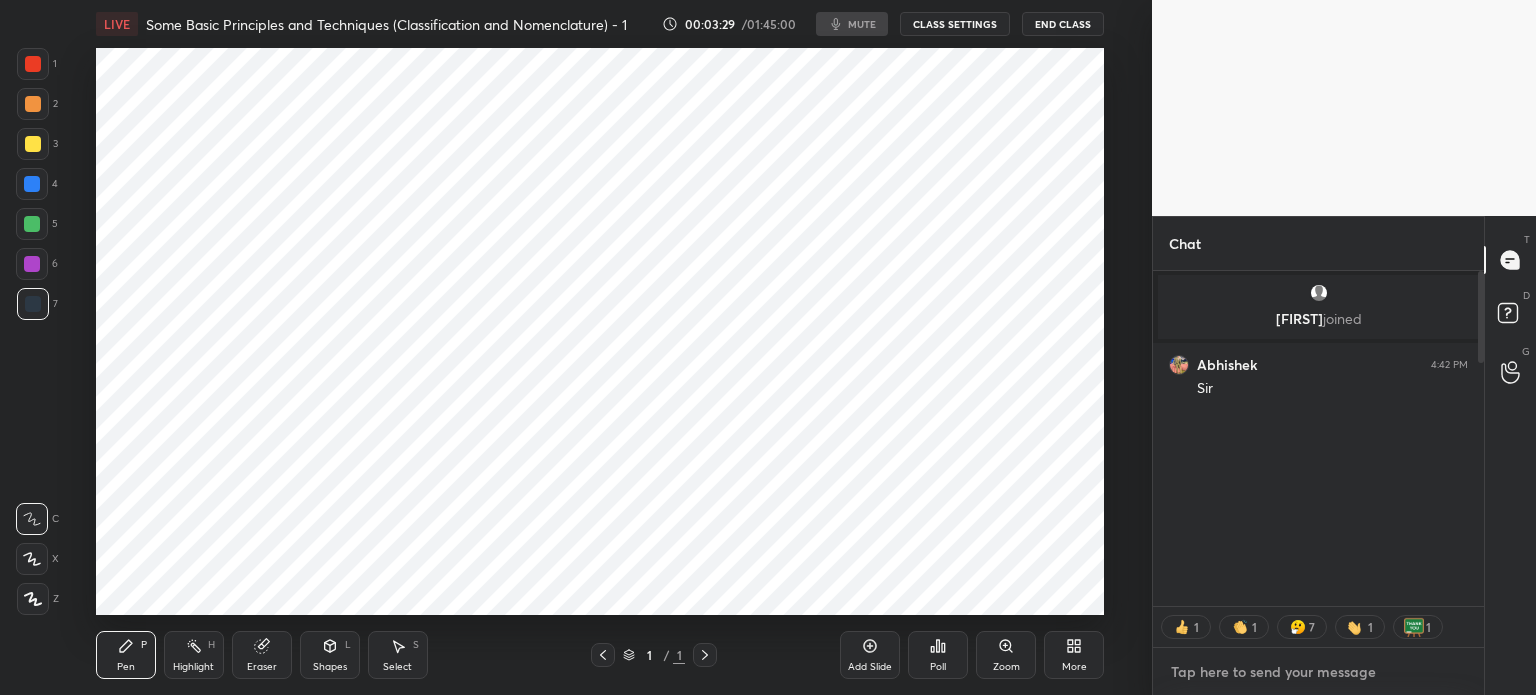 type on "https://youtube.com/live/virsu4xc8N8" 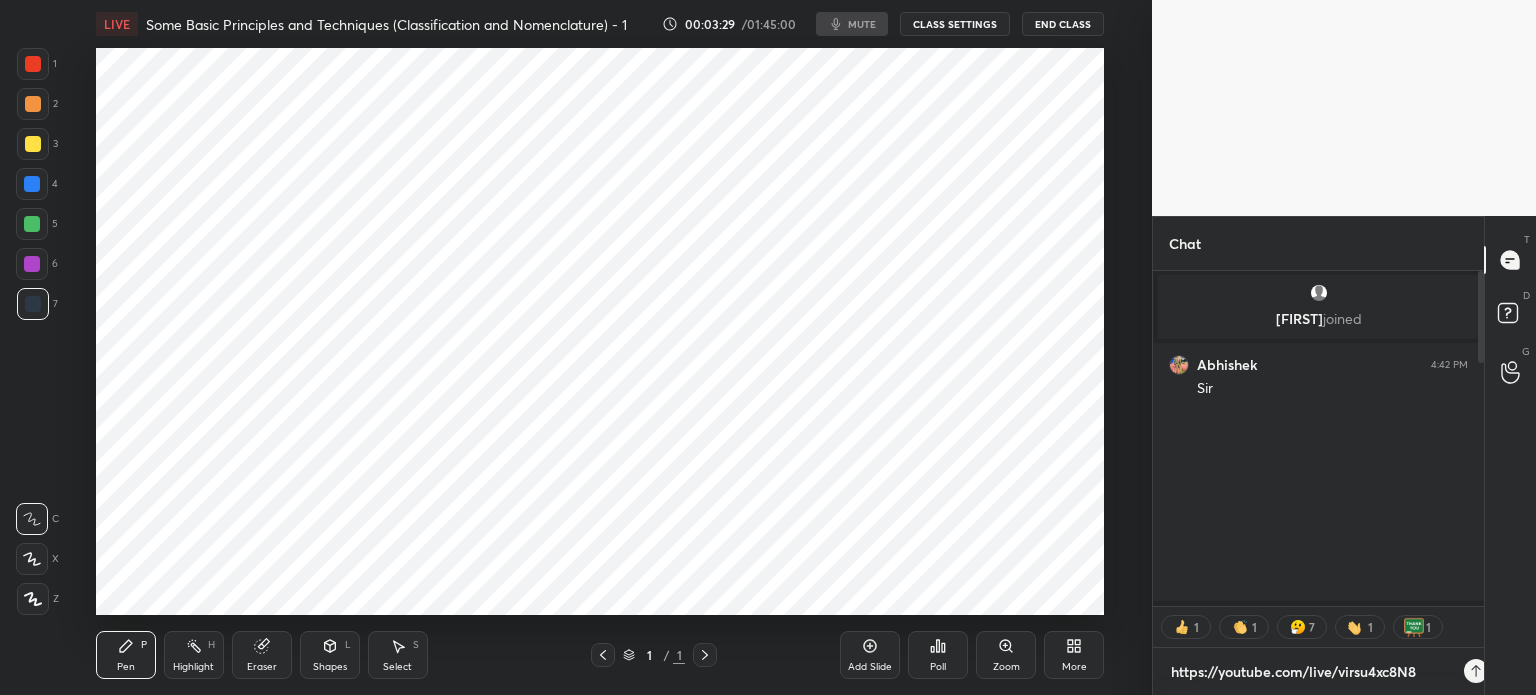 scroll, scrollTop: 324, scrollLeft: 325, axis: both 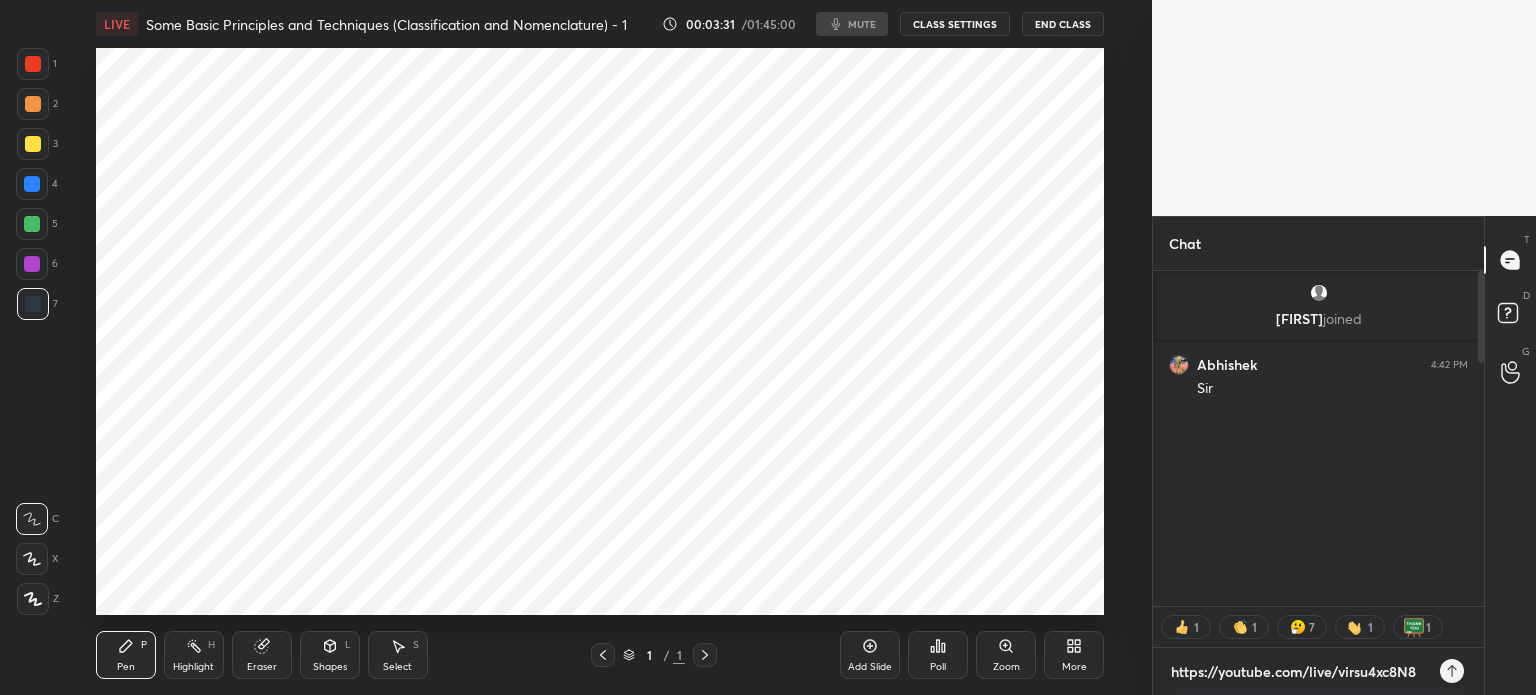 type on "https://youtube.com/live/virsu4xc8N8" 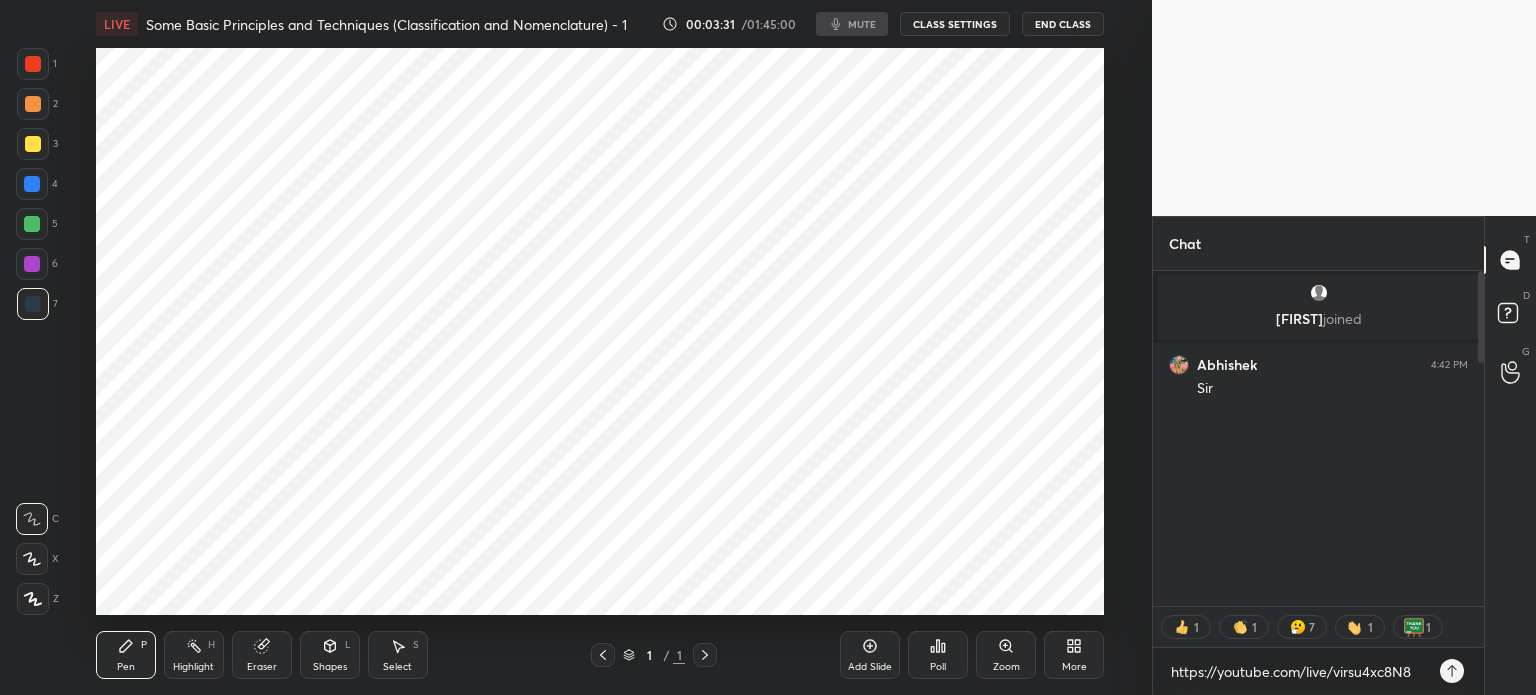 type on "x" 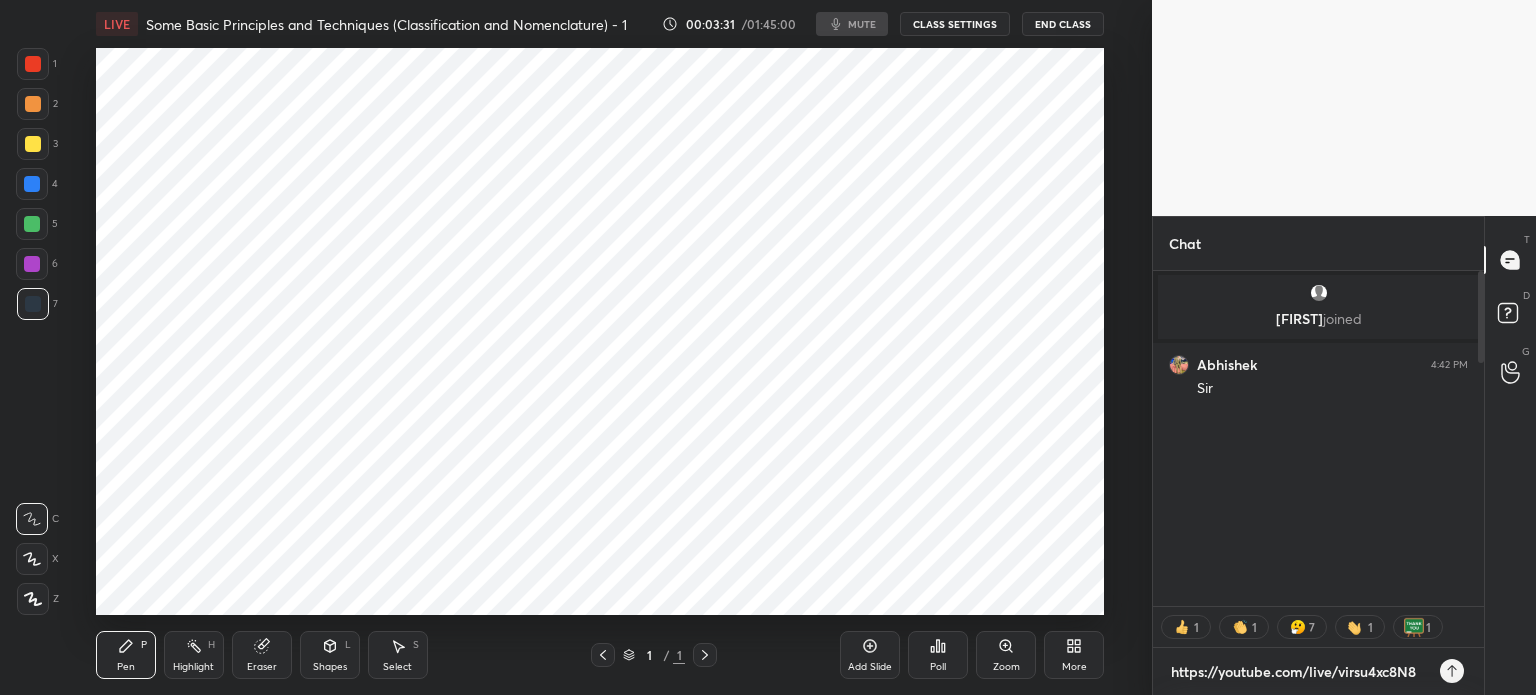 type 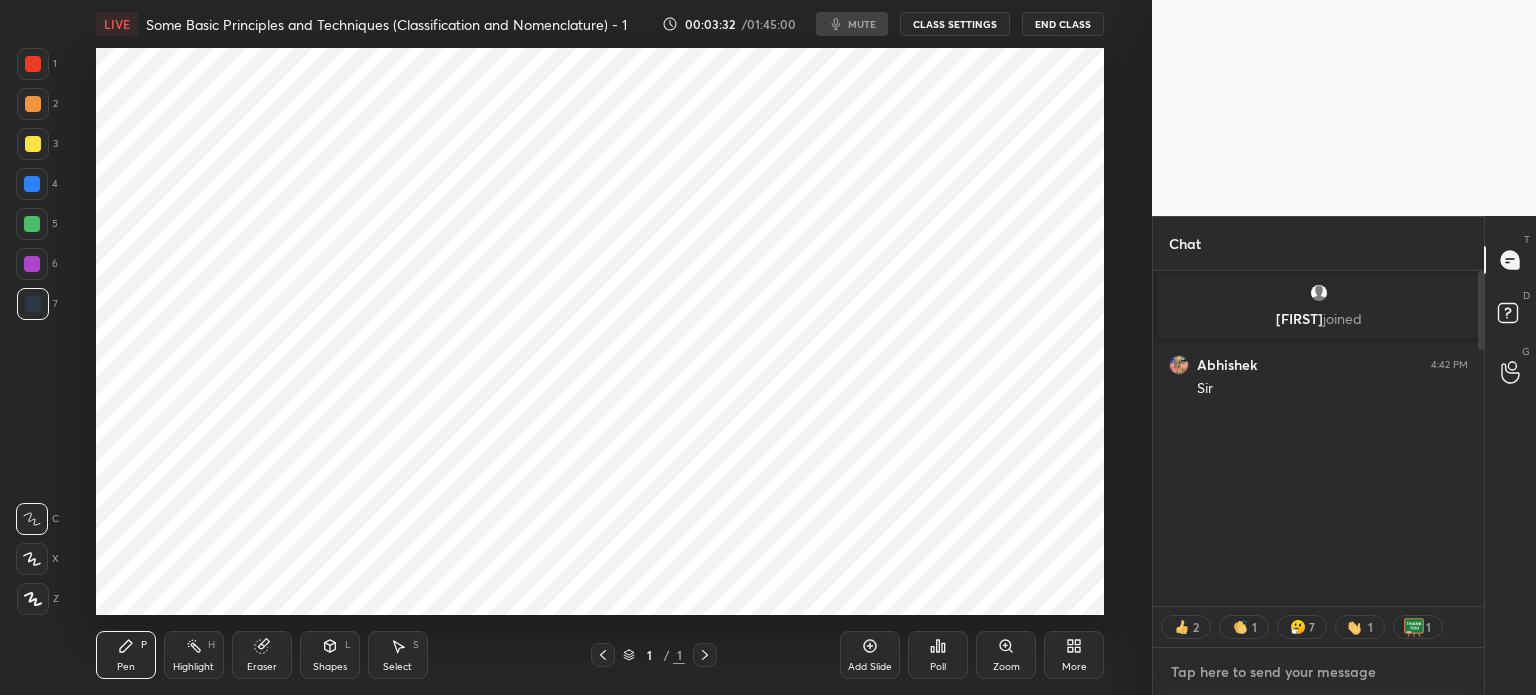 type on "x" 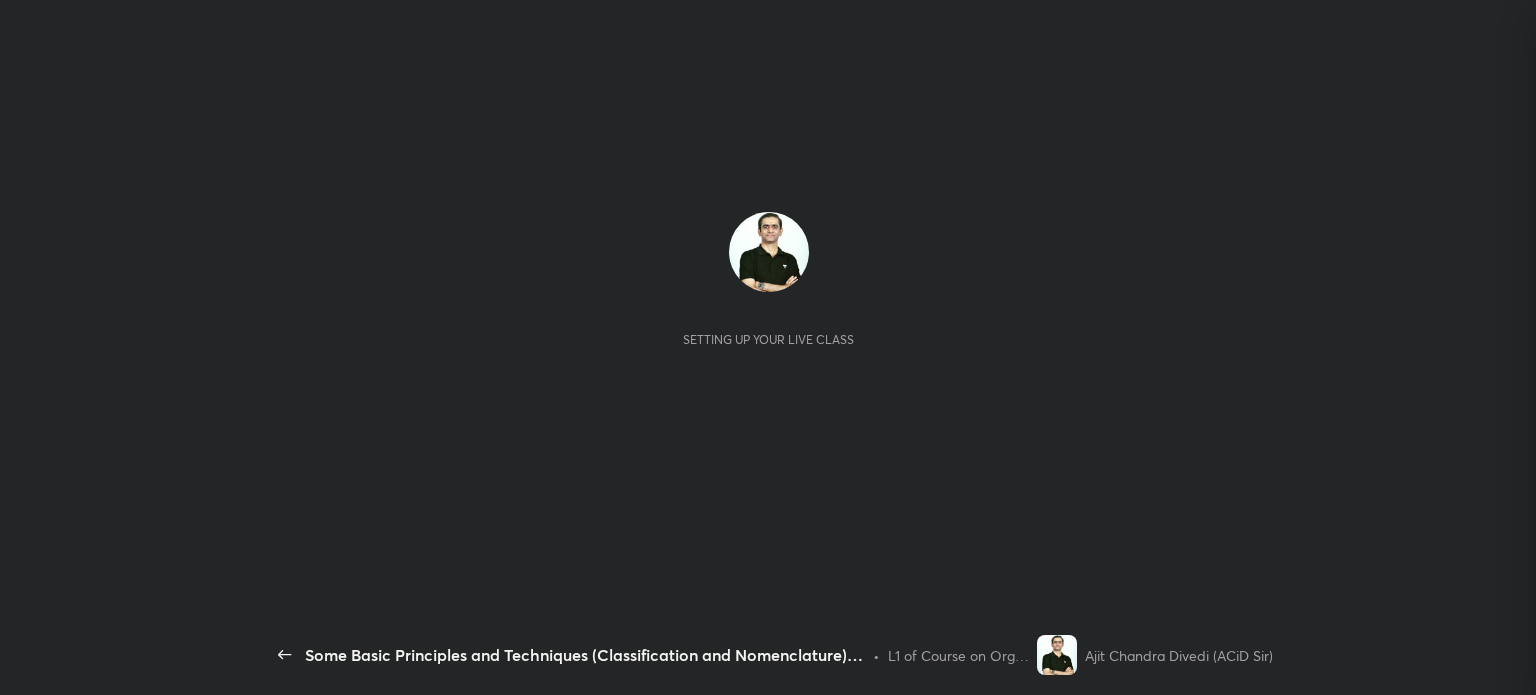 scroll, scrollTop: 0, scrollLeft: 0, axis: both 